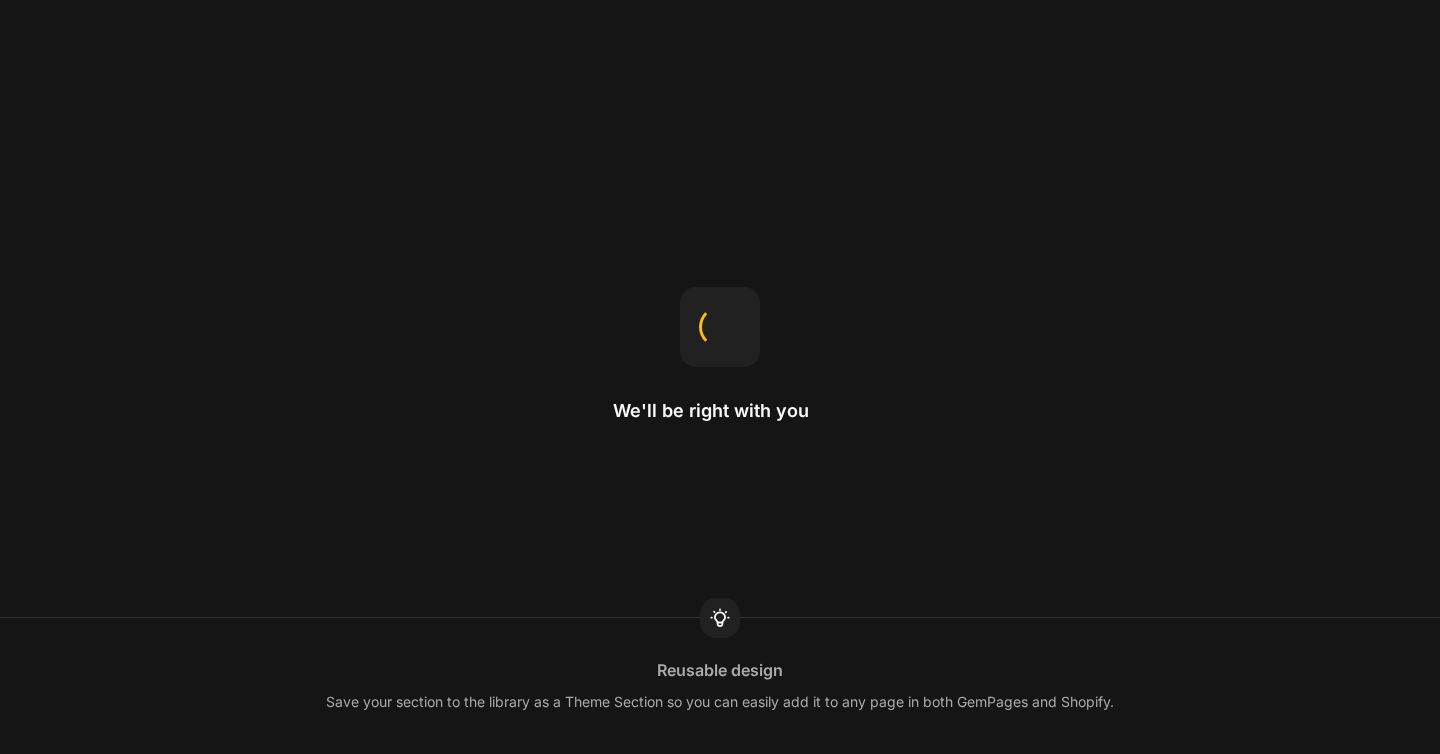 scroll, scrollTop: 0, scrollLeft: 0, axis: both 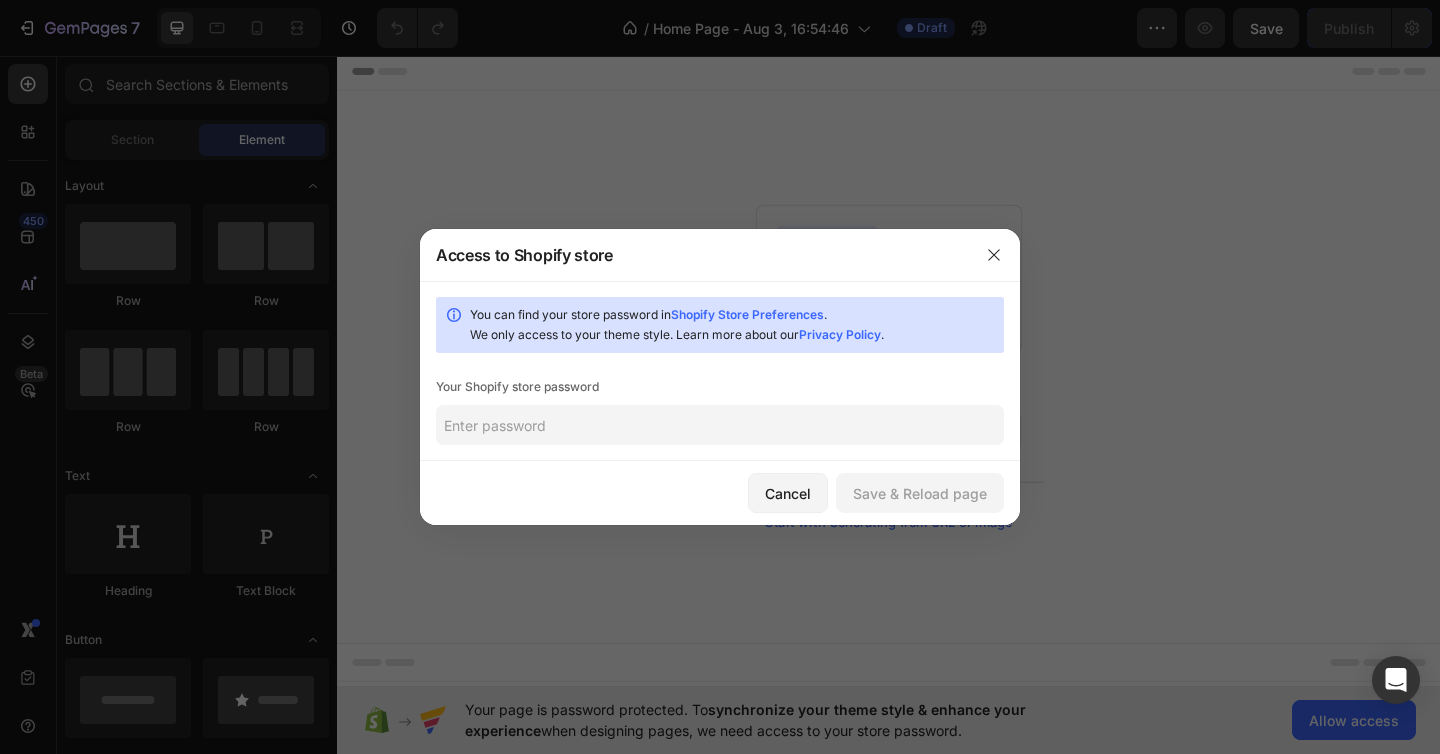 click on "Access to Shopify store" at bounding box center (694, 255) 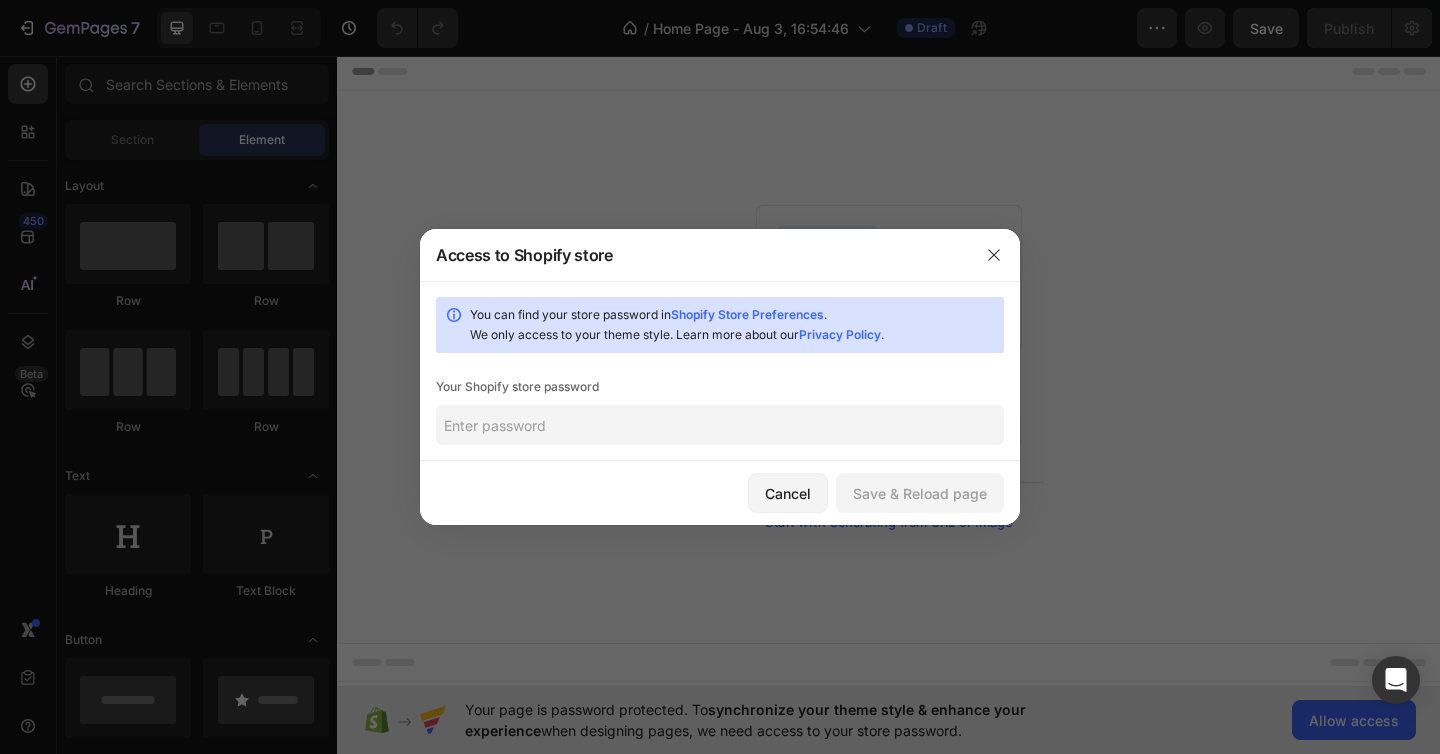 click 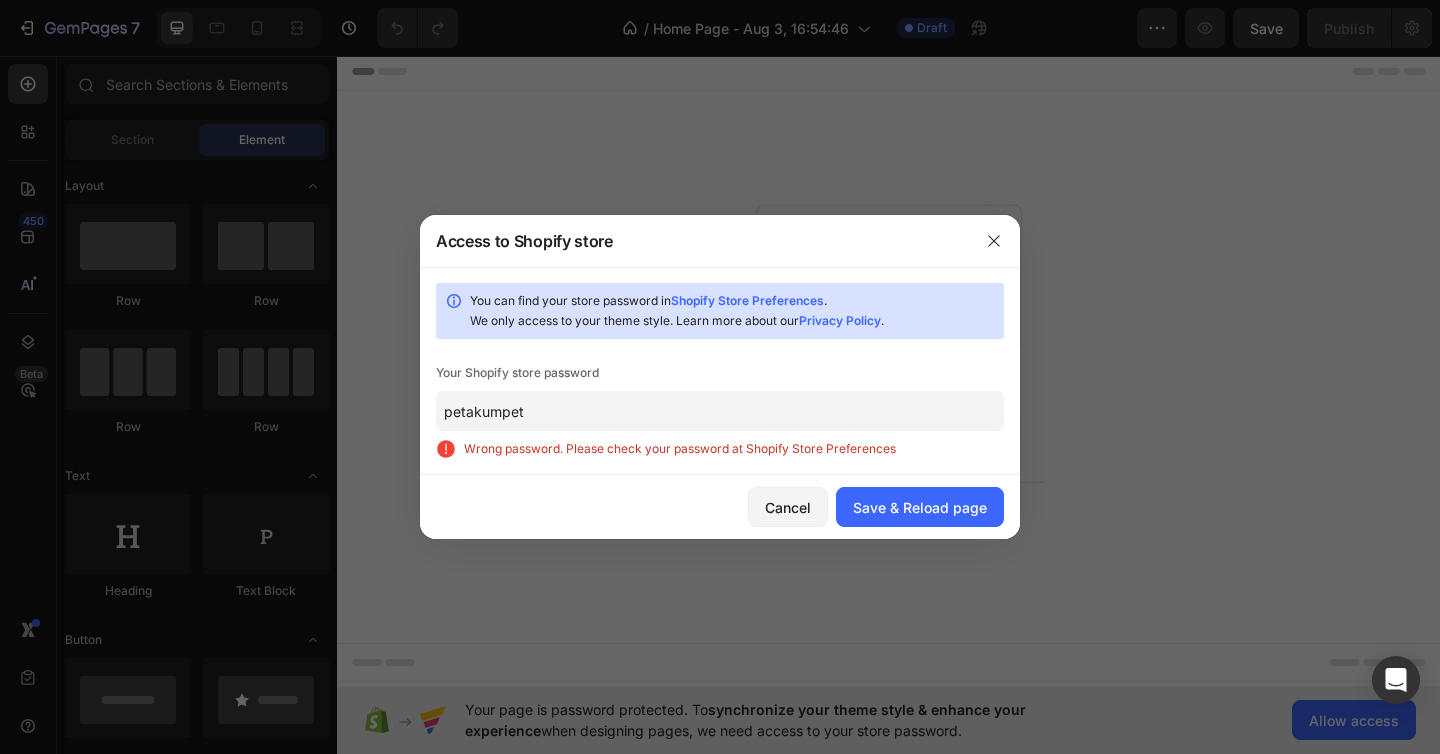 click on "petakumpet" 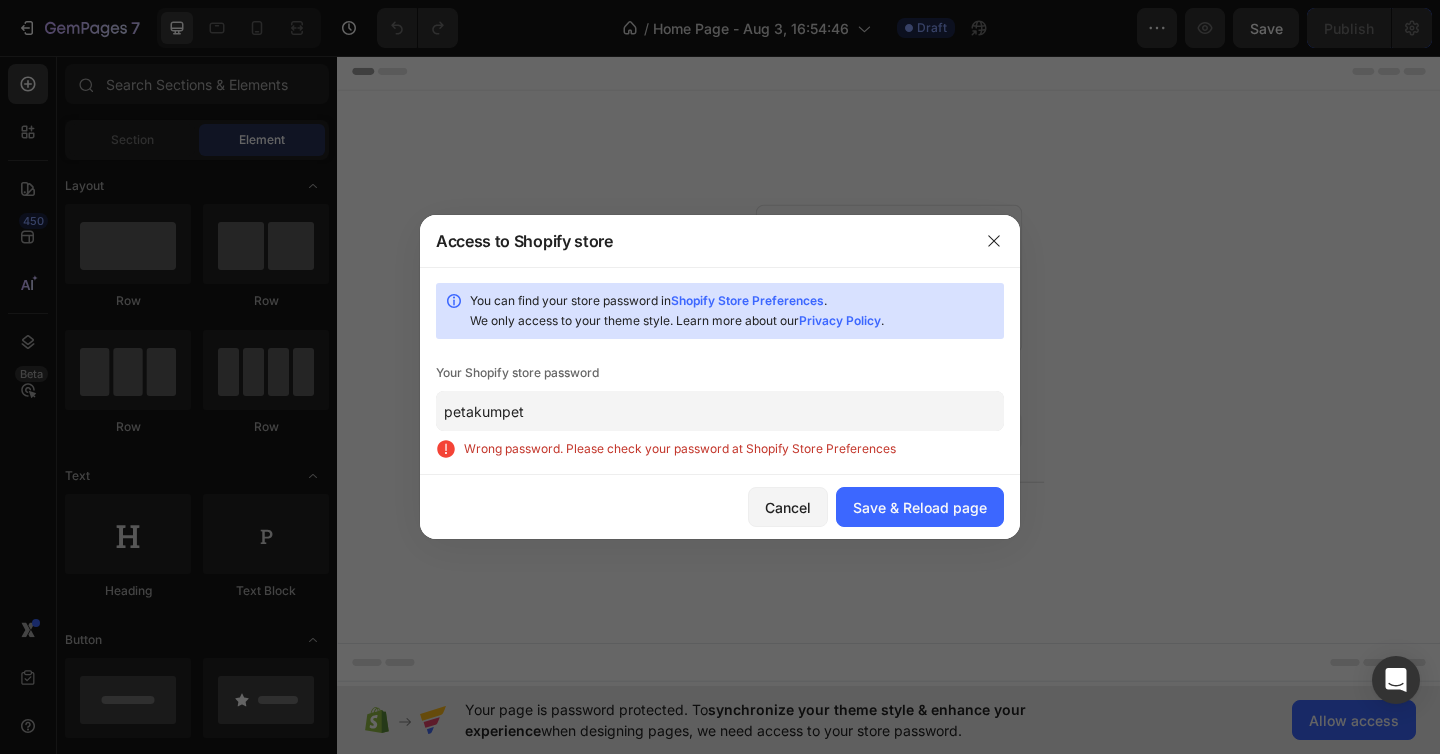 paste on "awiets" 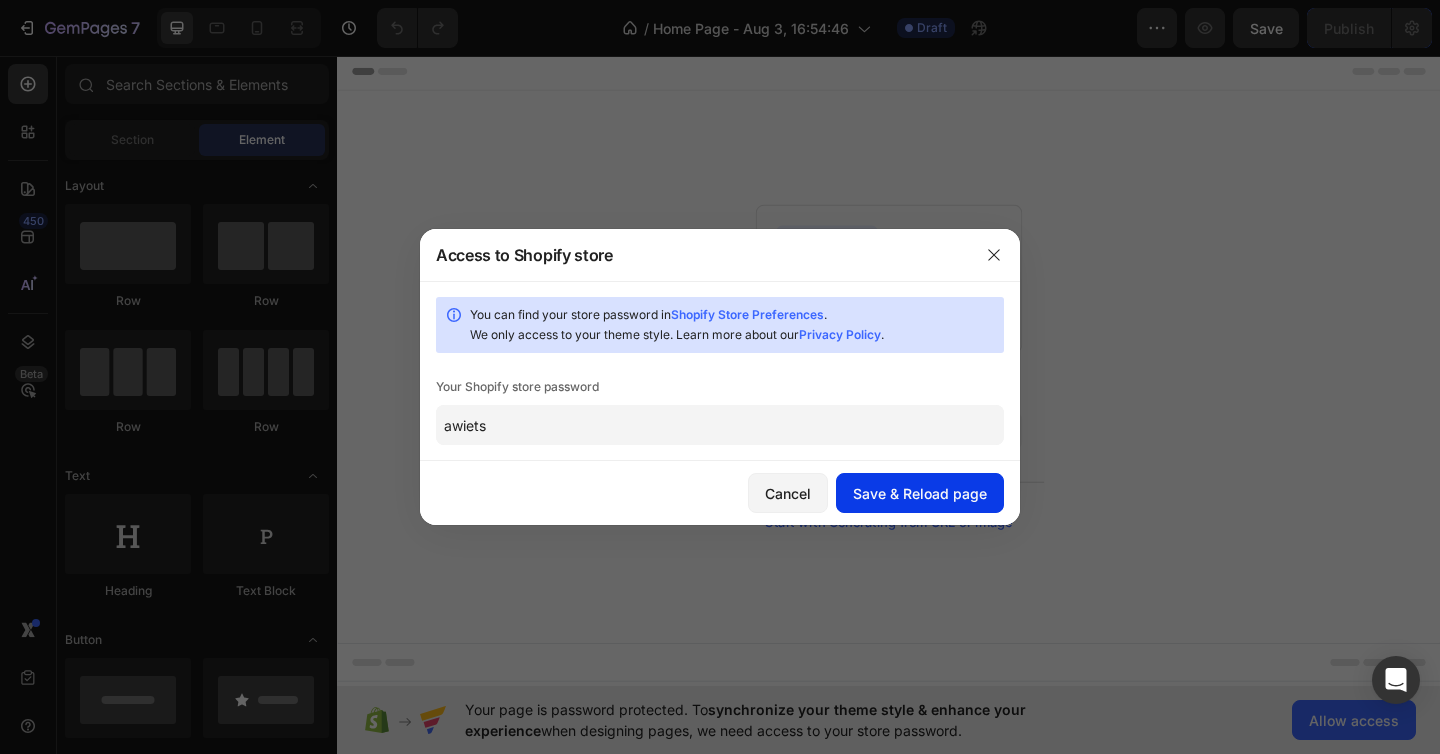 type on "awiets" 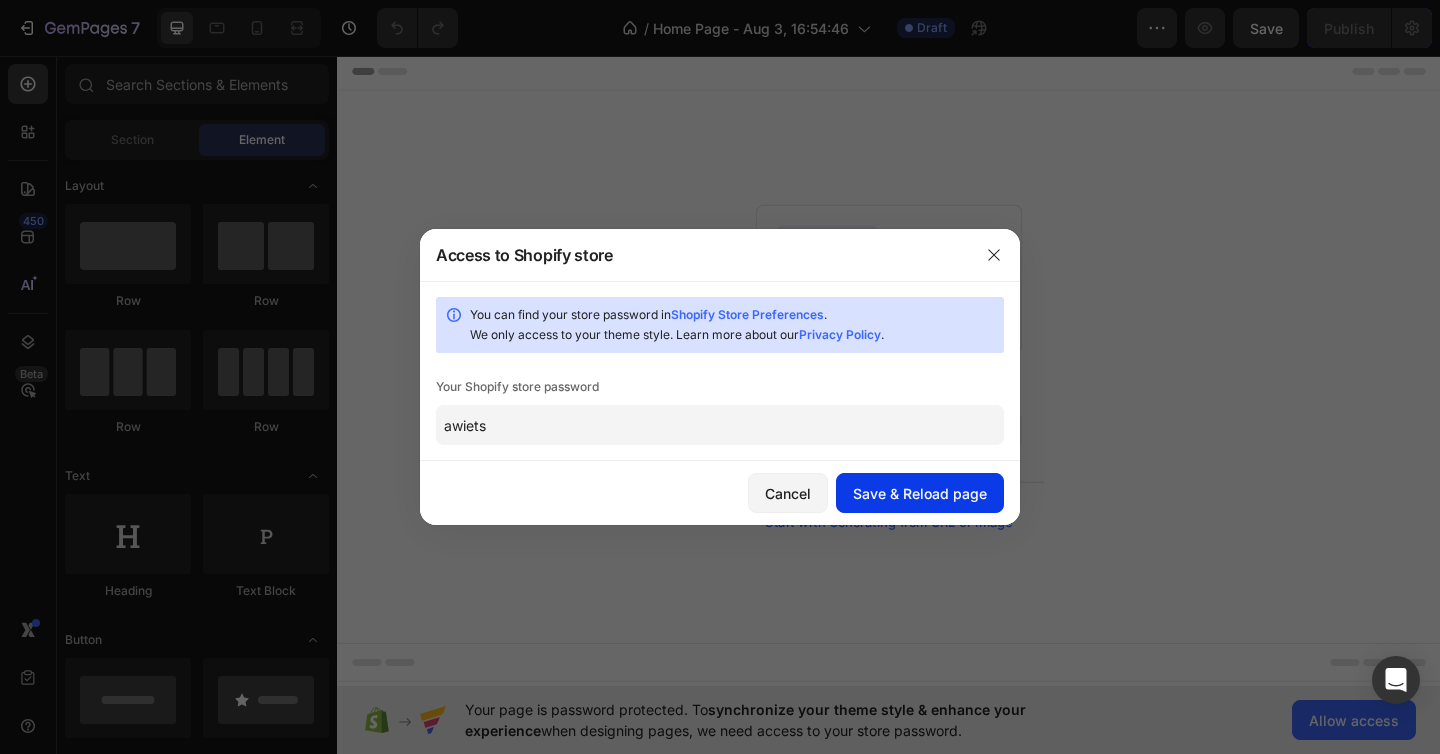 click on "Save & Reload page" at bounding box center [920, 493] 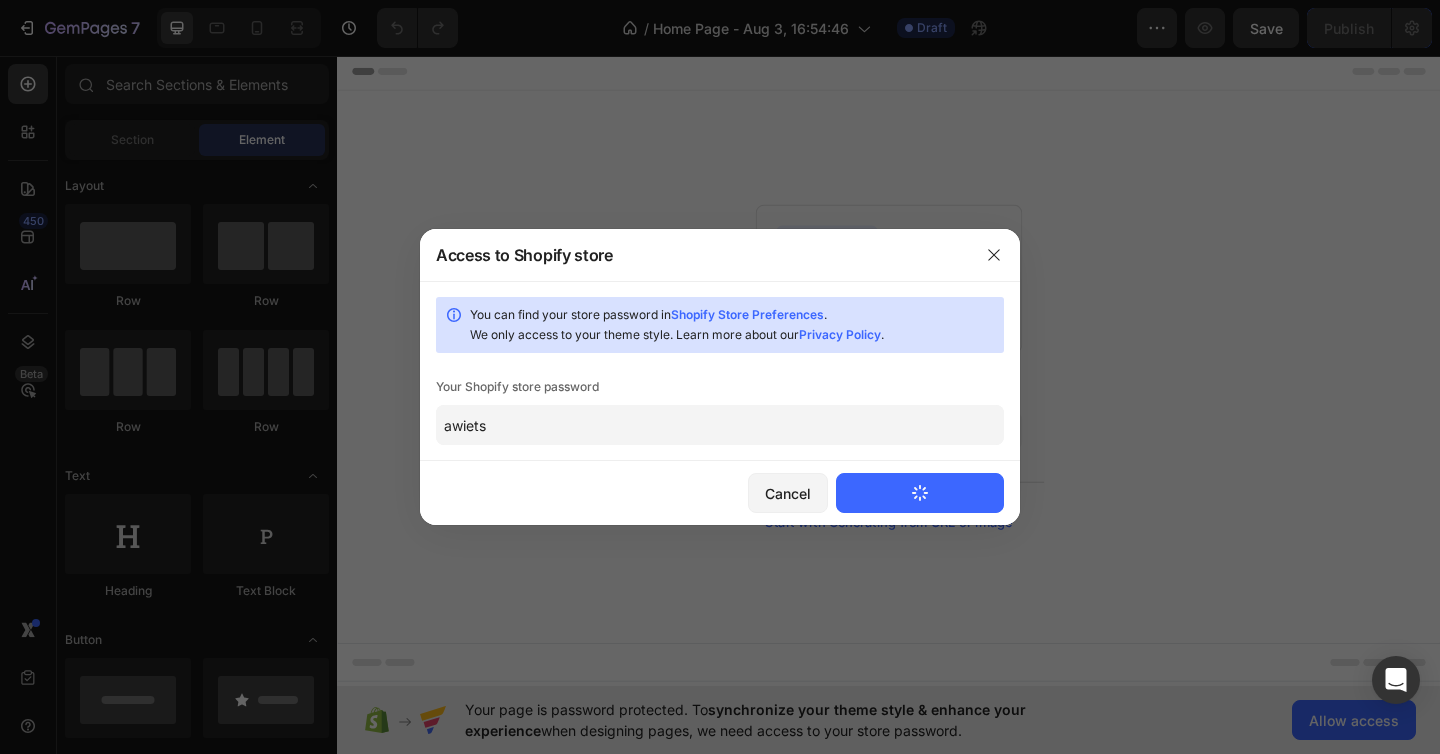 type 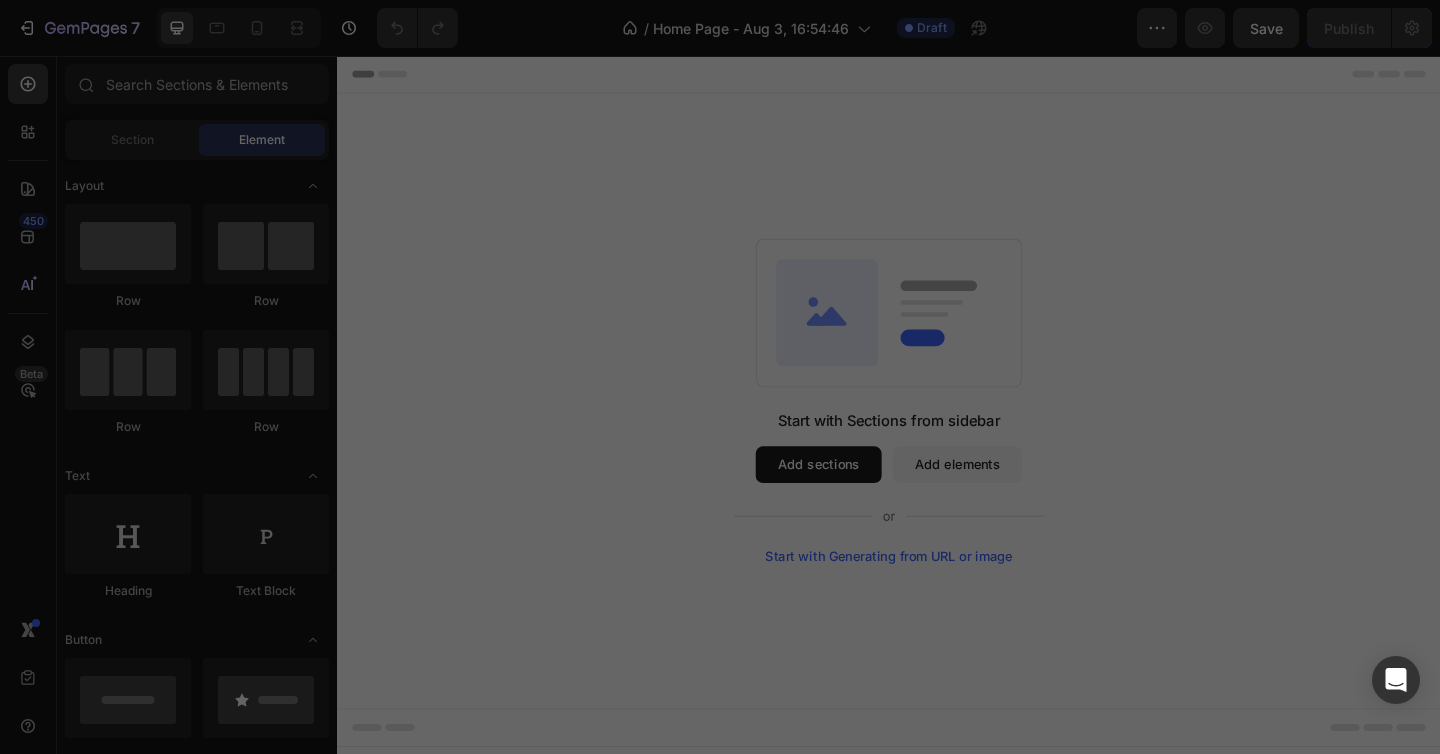 scroll, scrollTop: 0, scrollLeft: 0, axis: both 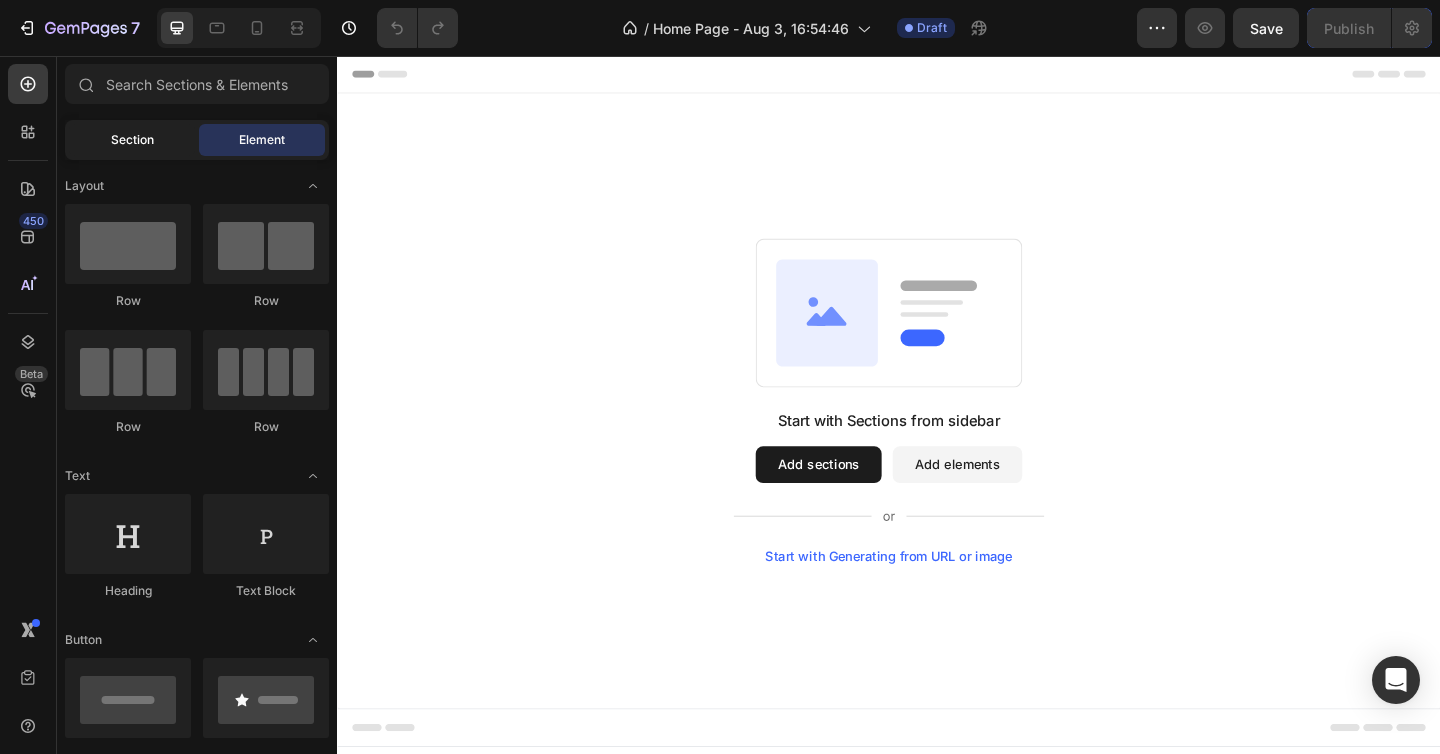 click on "Section" at bounding box center (132, 140) 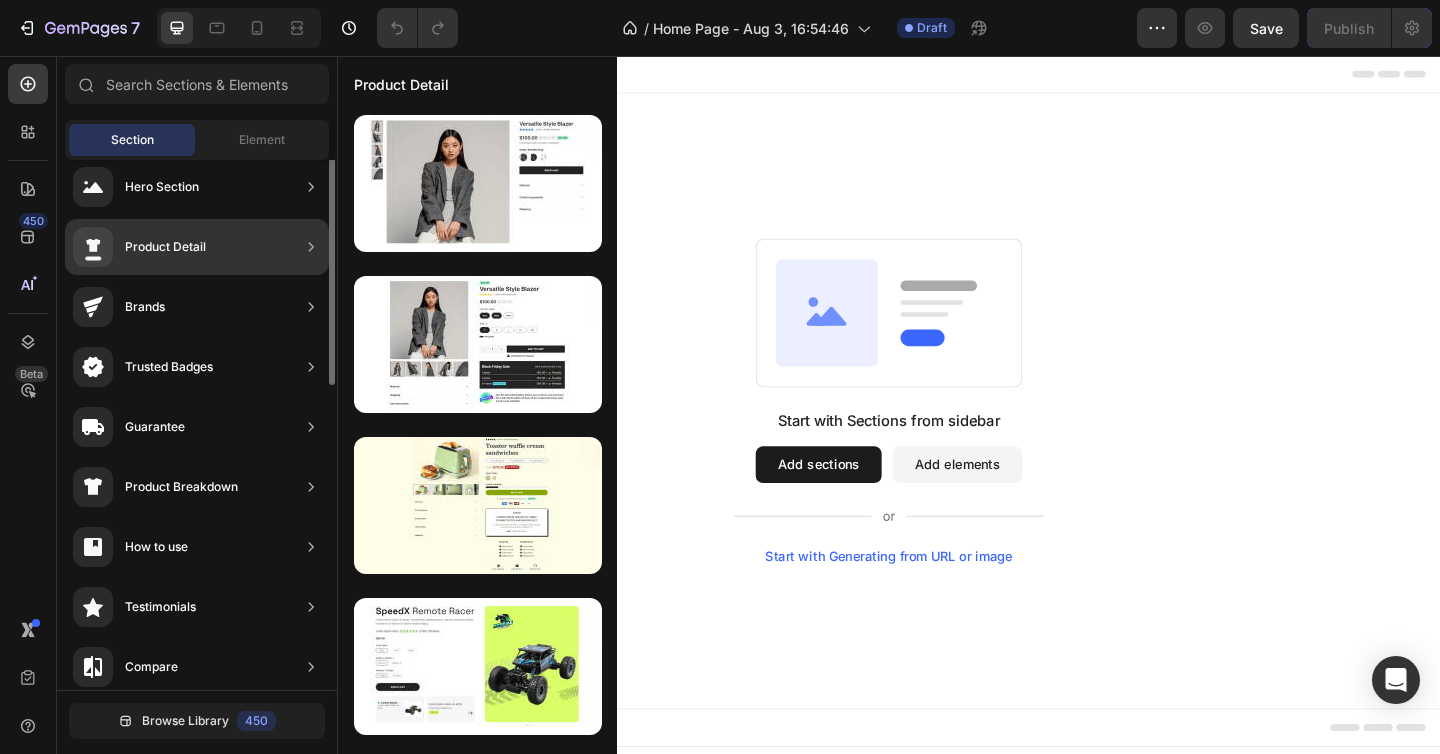 scroll, scrollTop: 0, scrollLeft: 0, axis: both 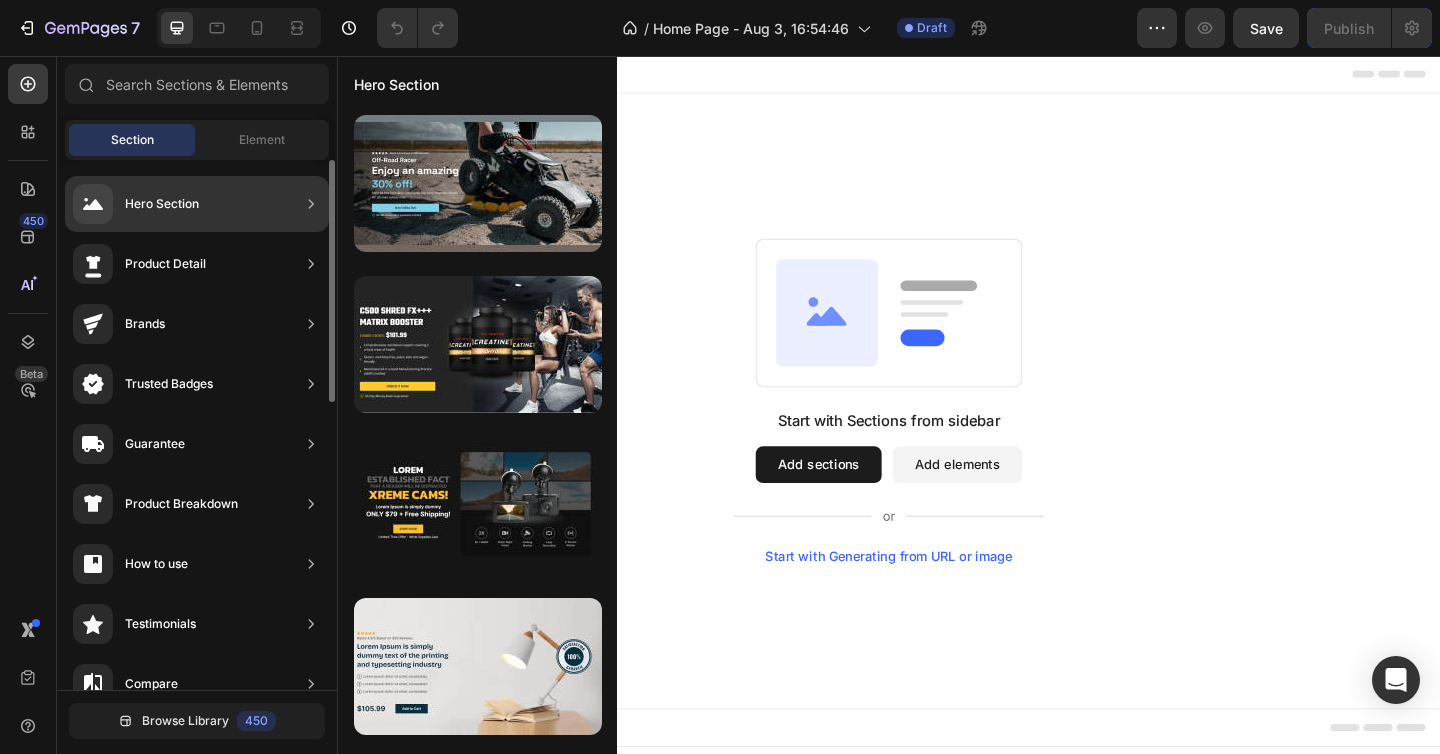 click on "Hero Section" at bounding box center [162, 204] 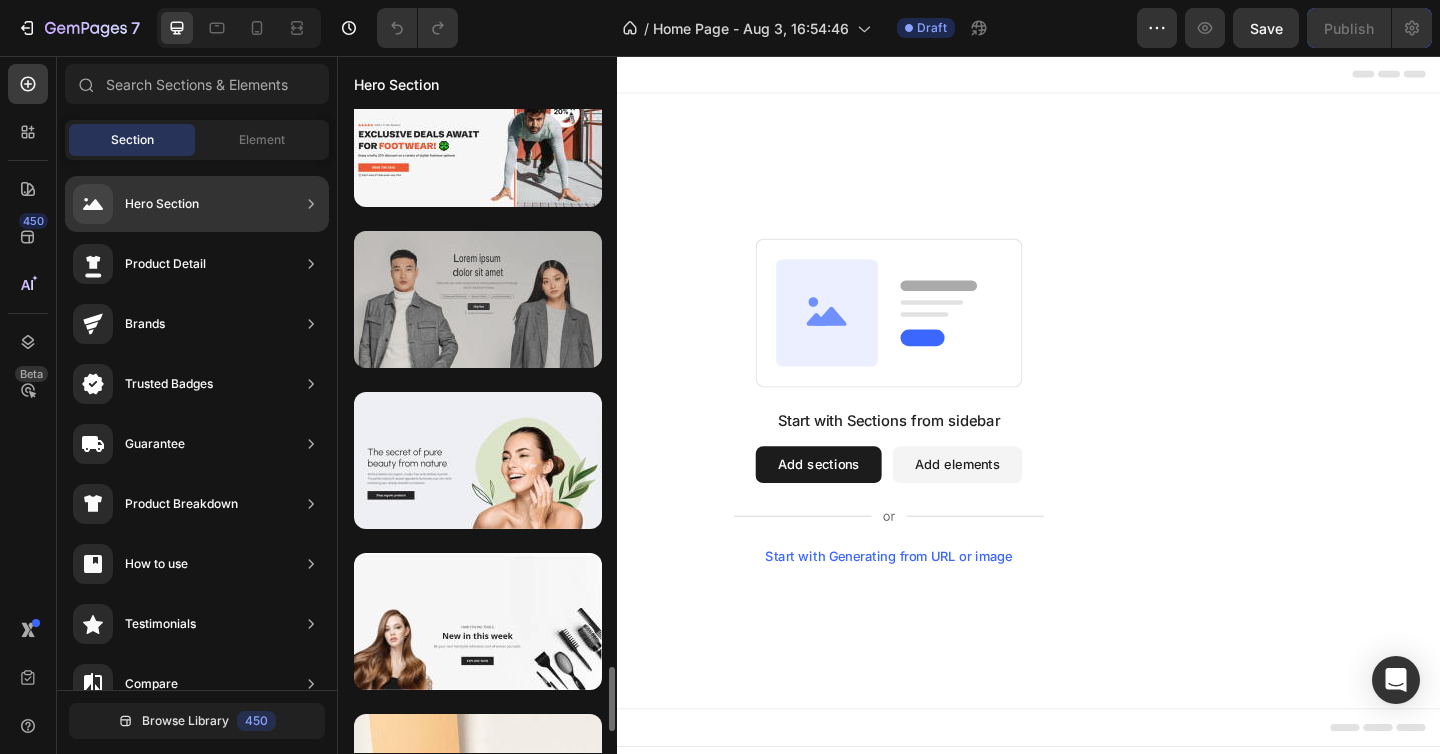 scroll, scrollTop: 5377, scrollLeft: 0, axis: vertical 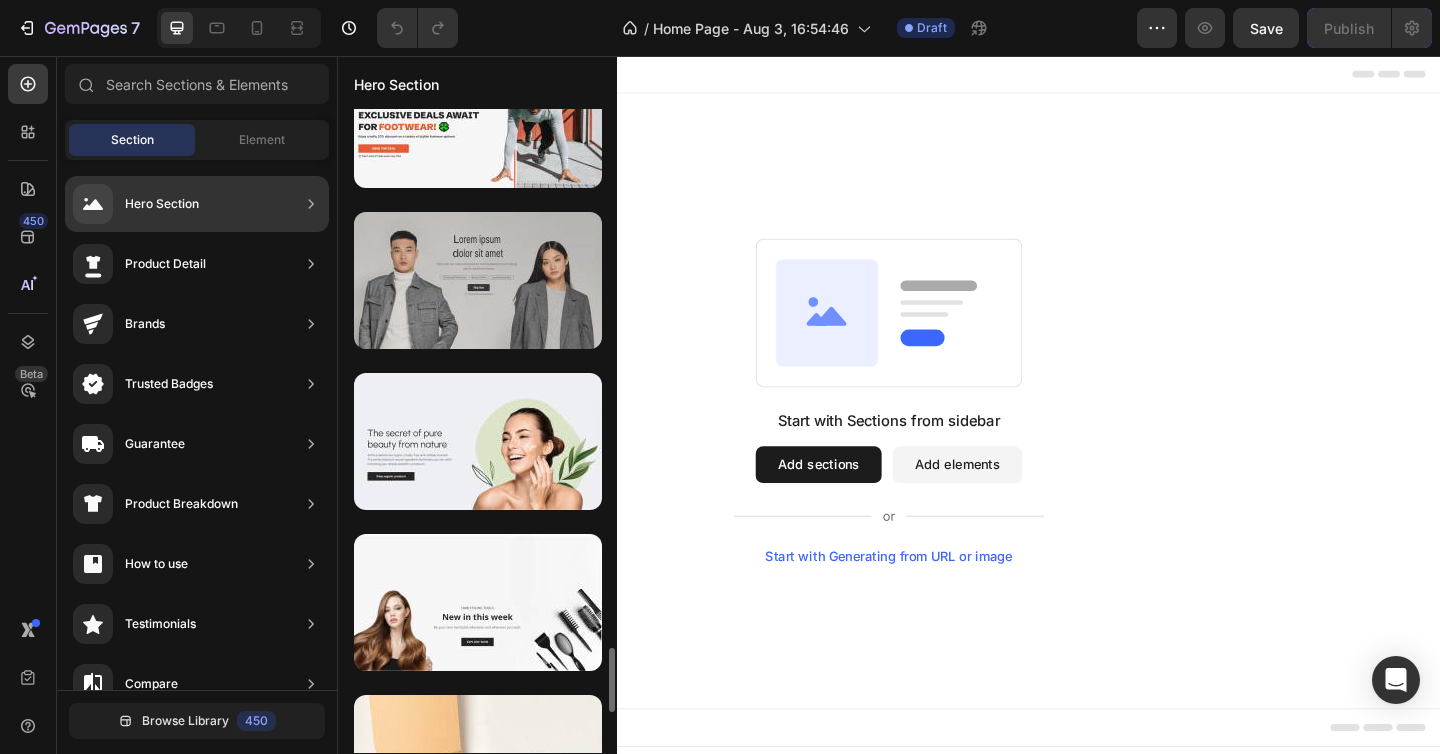 click at bounding box center (478, 280) 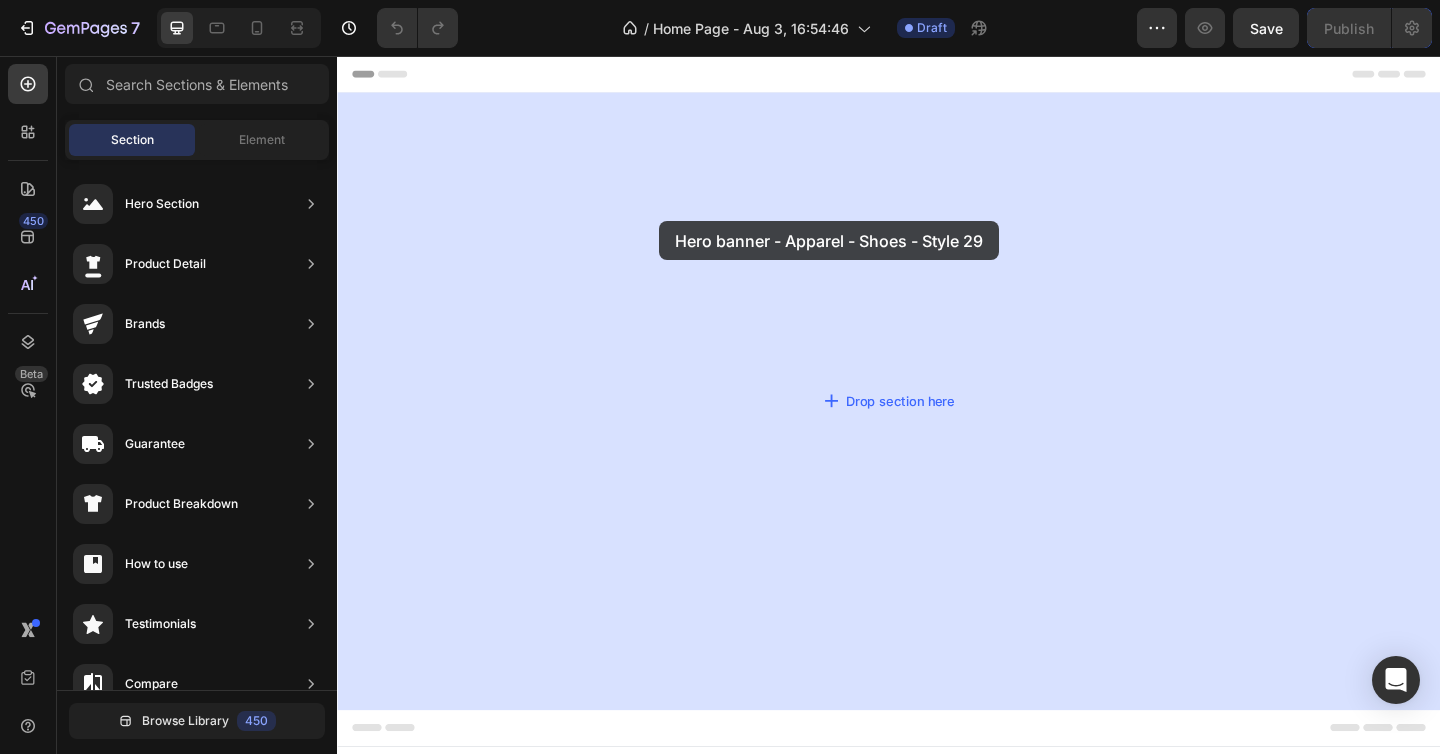 drag, startPoint x: 811, startPoint y: 328, endPoint x: 702, endPoint y: 232, distance: 145.24806 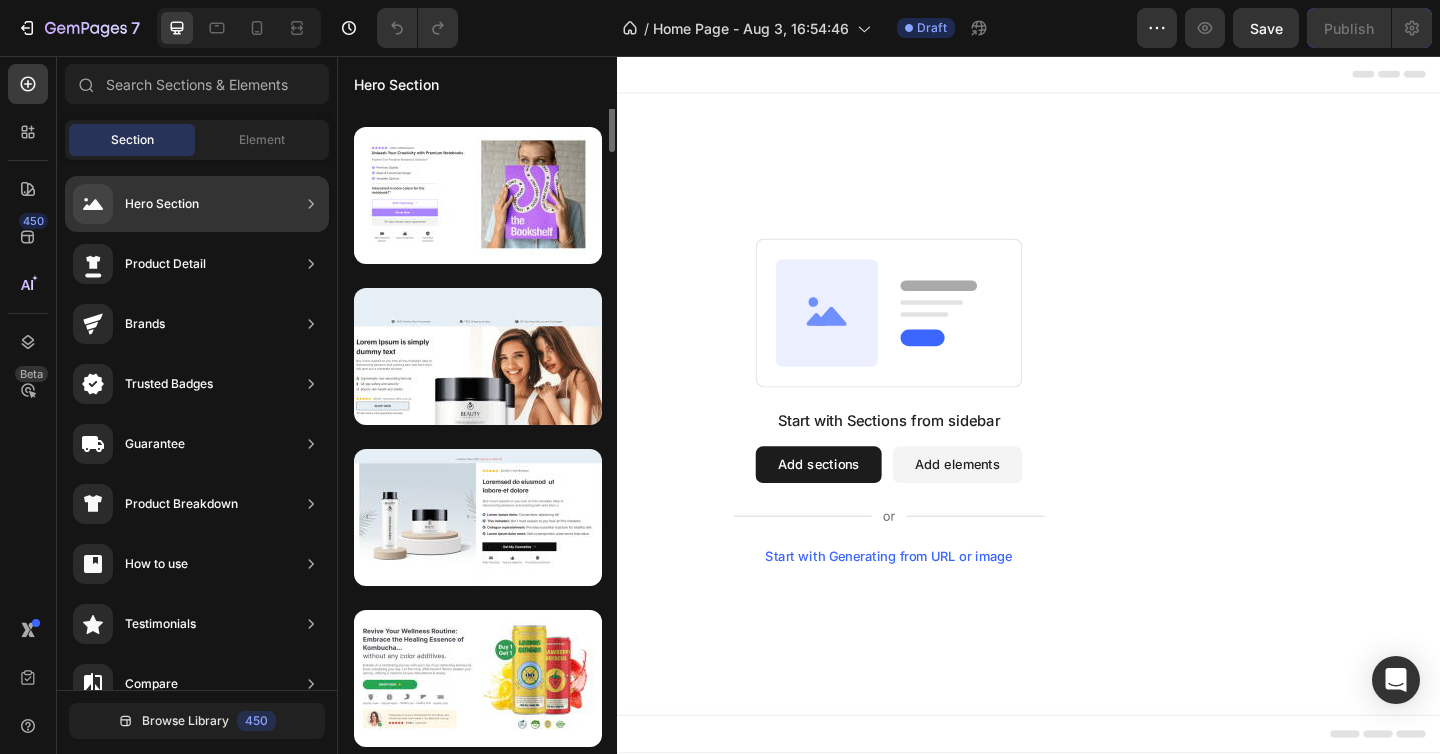 scroll, scrollTop: 0, scrollLeft: 0, axis: both 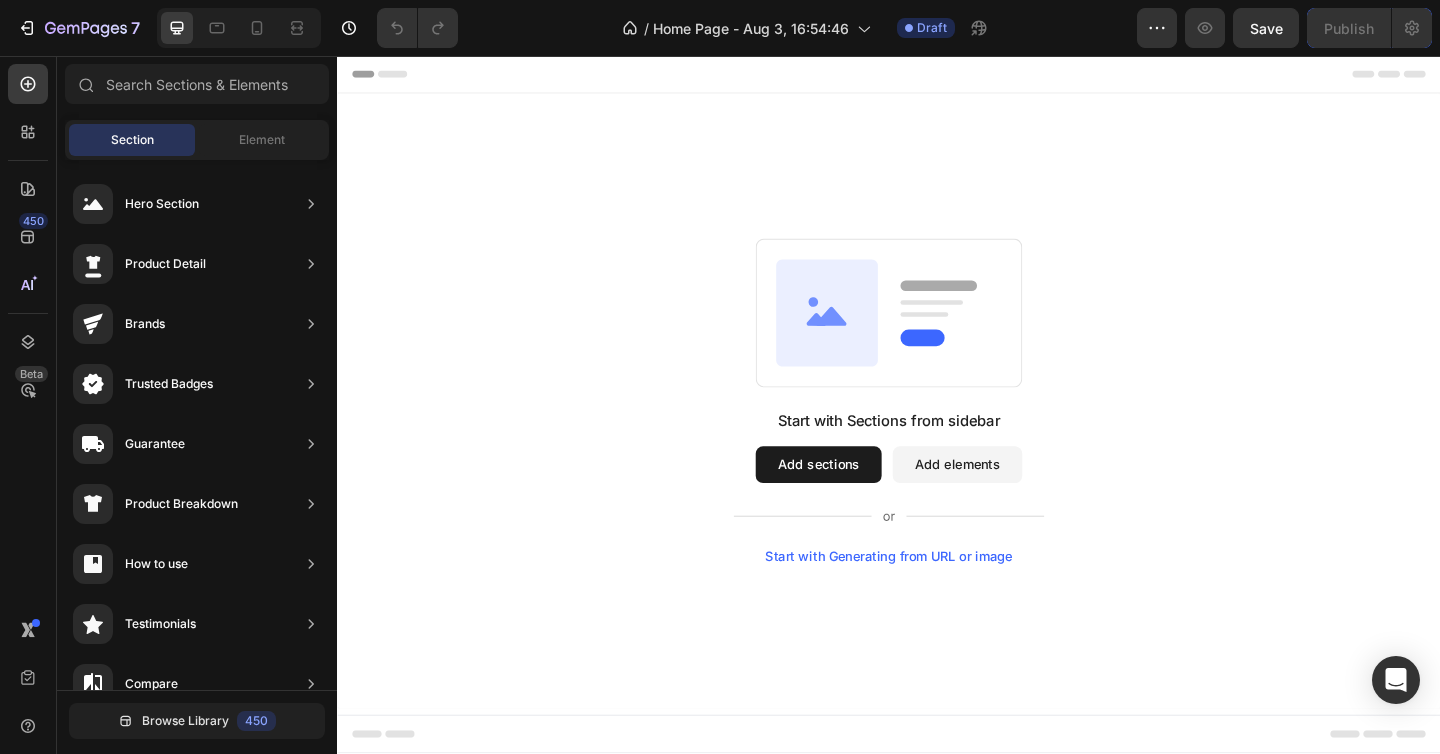click on "Start with Sections from sidebar Add sections Add elements Start with Generating from URL or image" at bounding box center (937, 431) 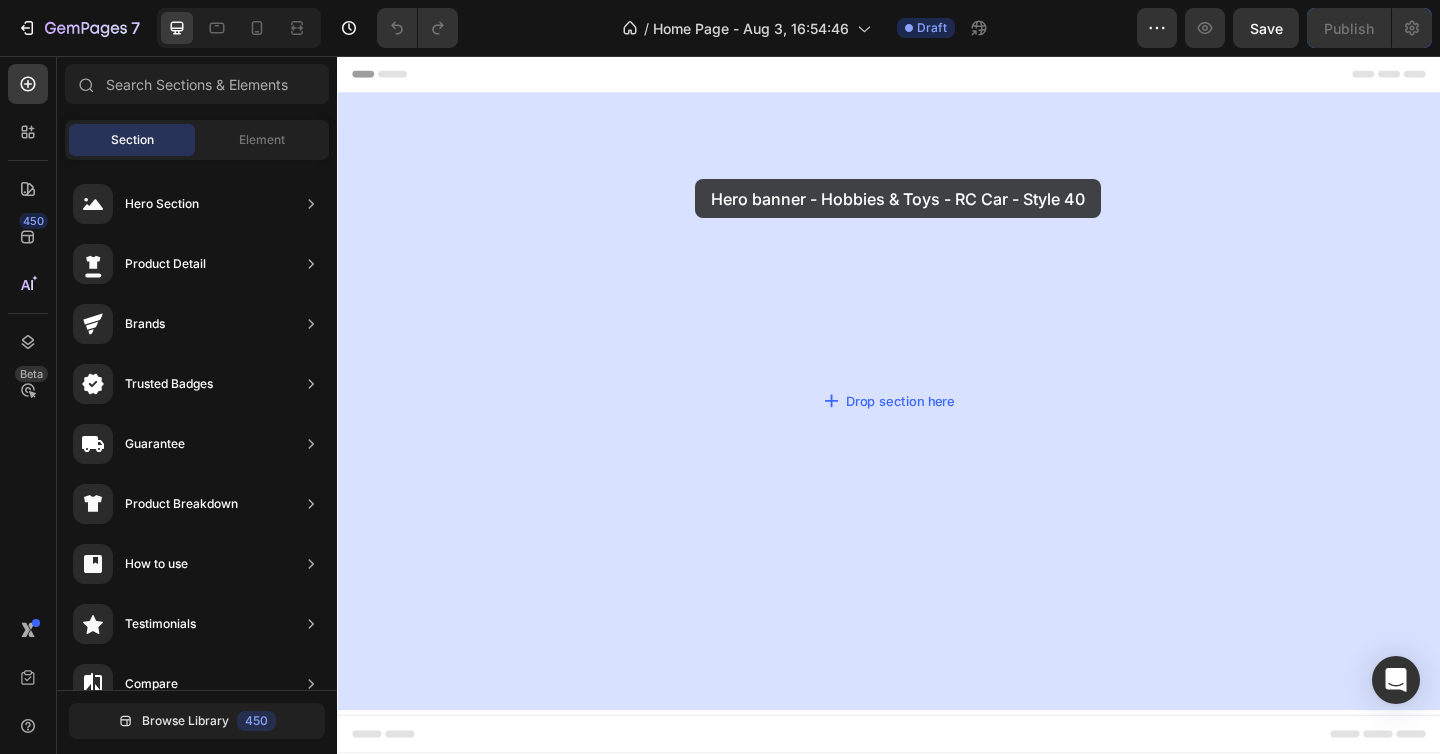 drag, startPoint x: 791, startPoint y: 218, endPoint x: 727, endPoint y: 190, distance: 69.856995 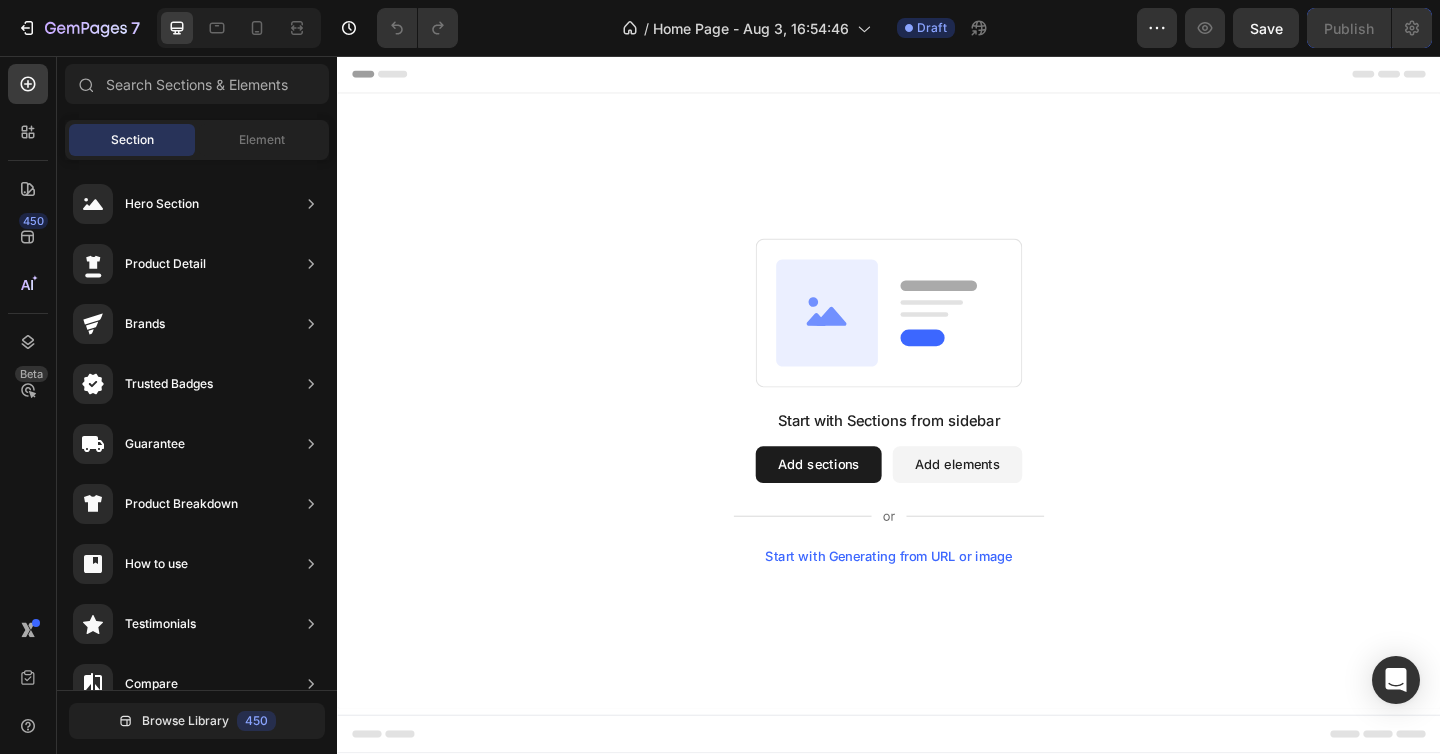 click on "Start with Sections from sidebar Add sections Add elements Start with Generating from URL or image" at bounding box center (937, 432) 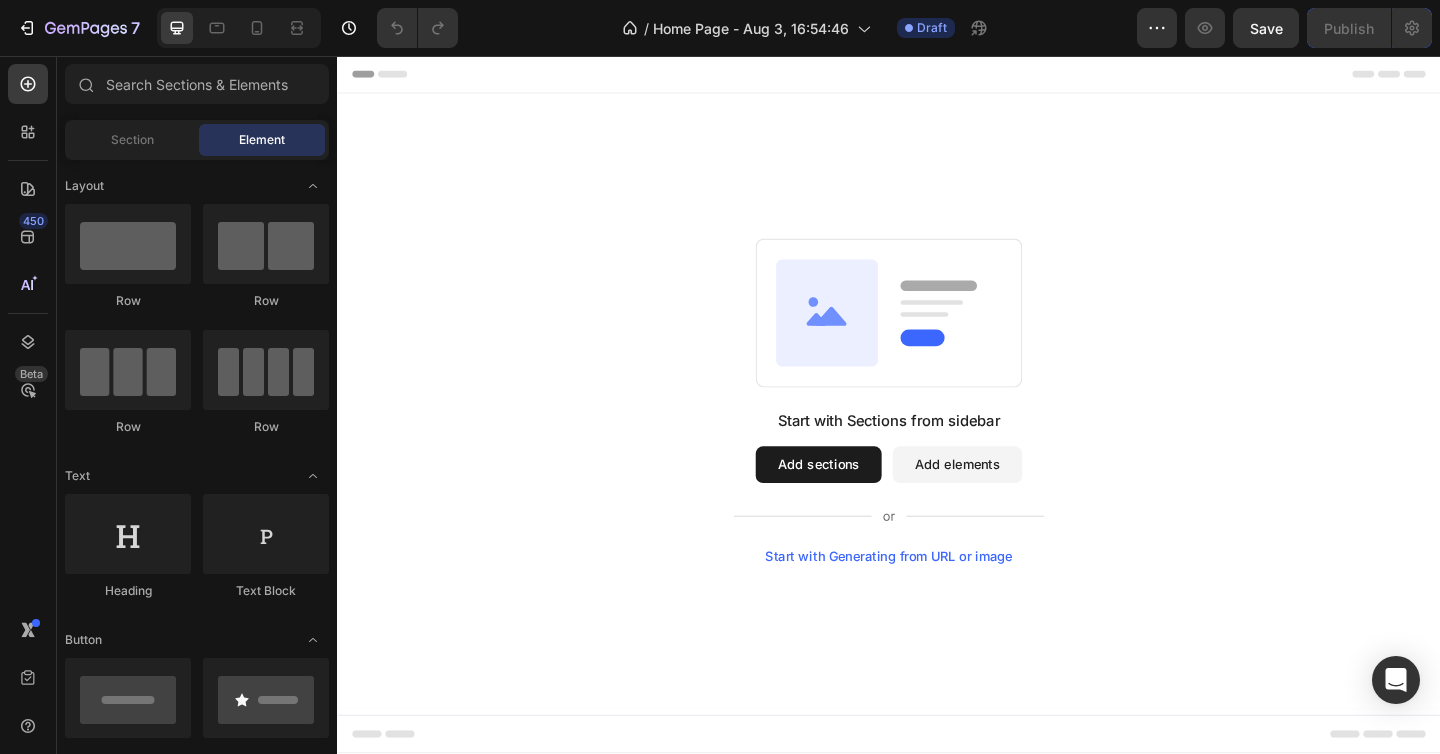 click on "Add sections" at bounding box center (860, 501) 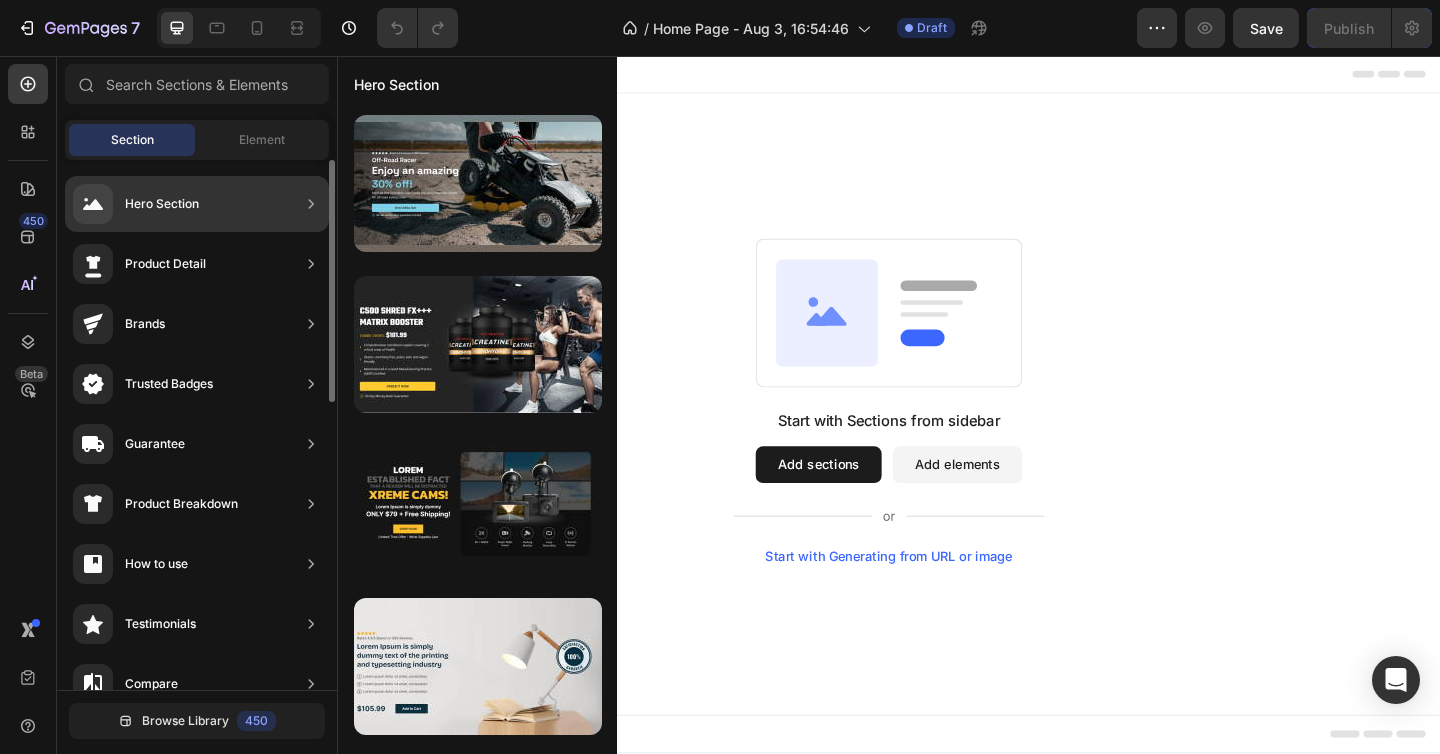 click on "Hero Section" 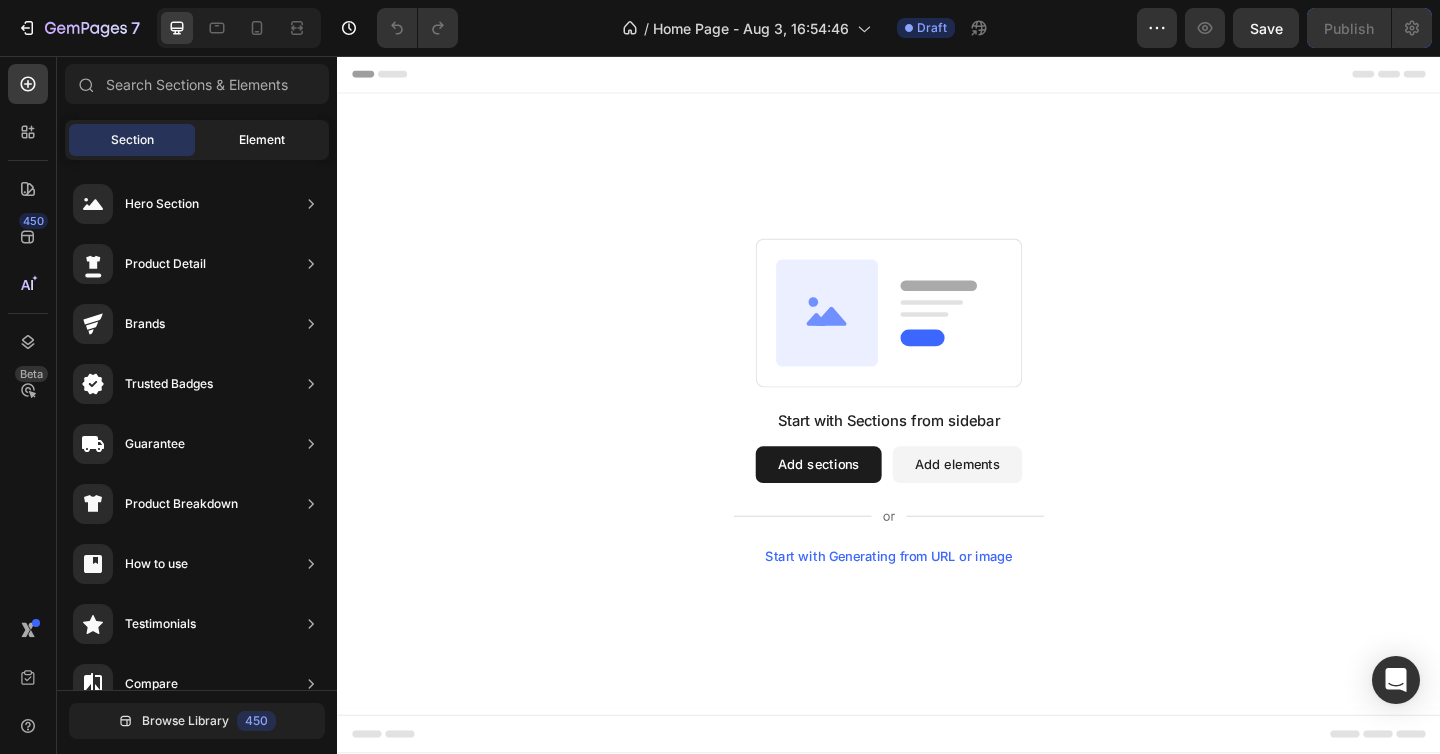 click on "Element" 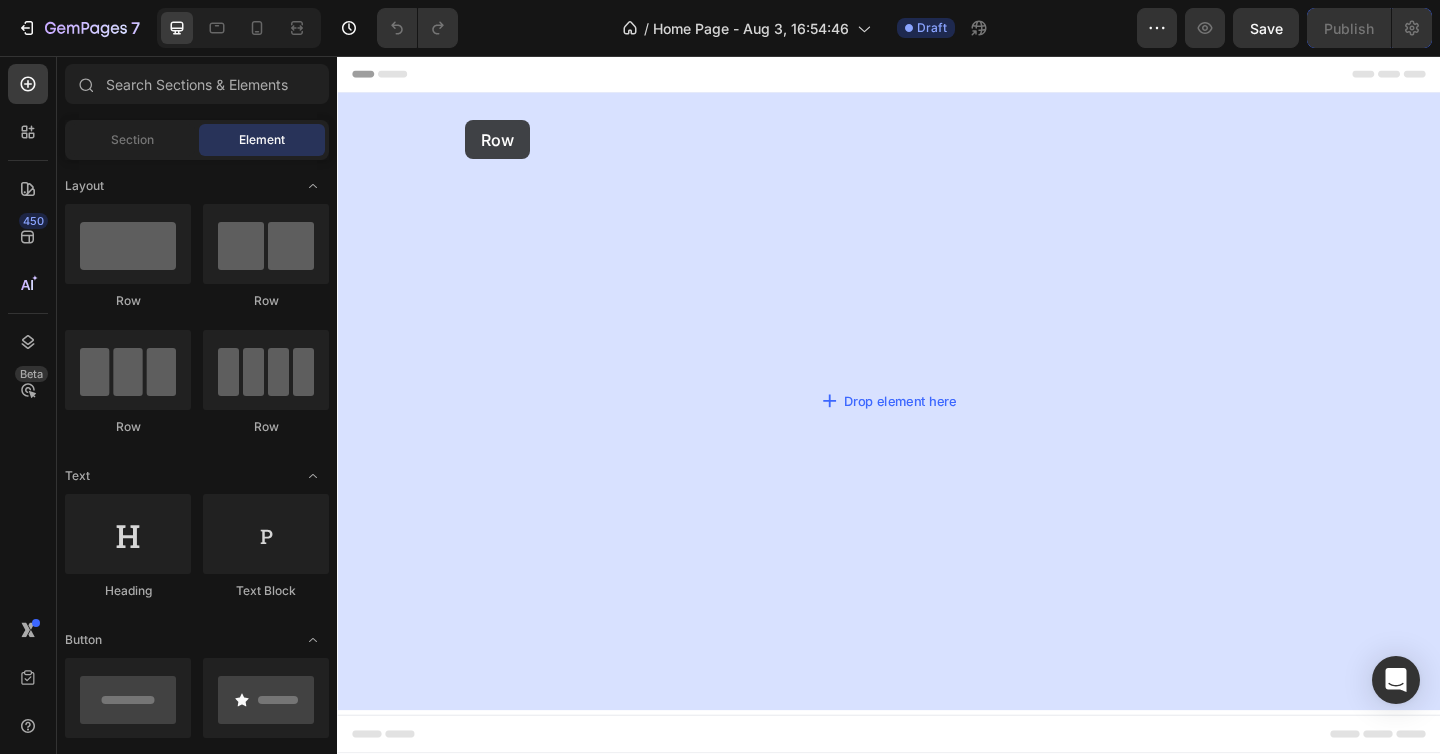 drag, startPoint x: 480, startPoint y: 300, endPoint x: 467, endPoint y: 164, distance: 136.6199 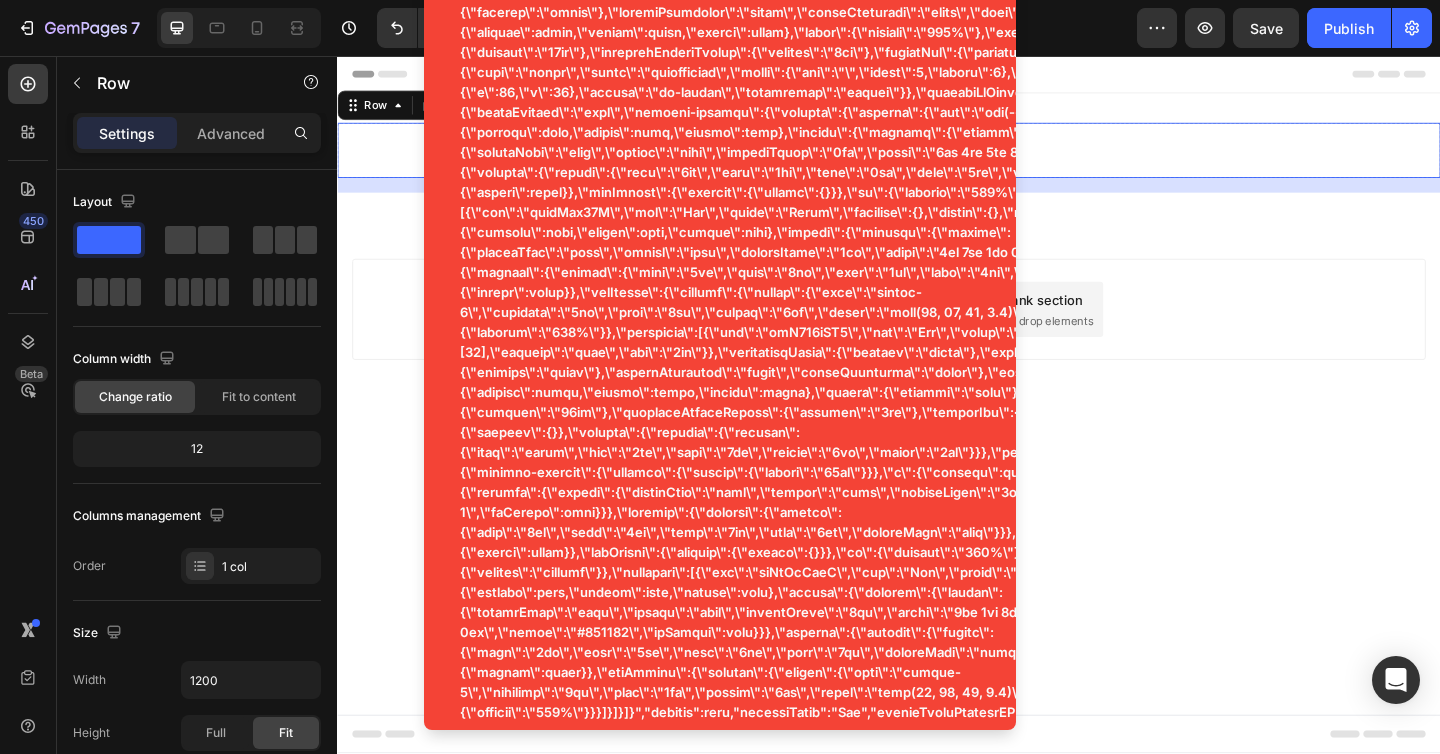 click on "Drop element here" at bounding box center (937, 159) 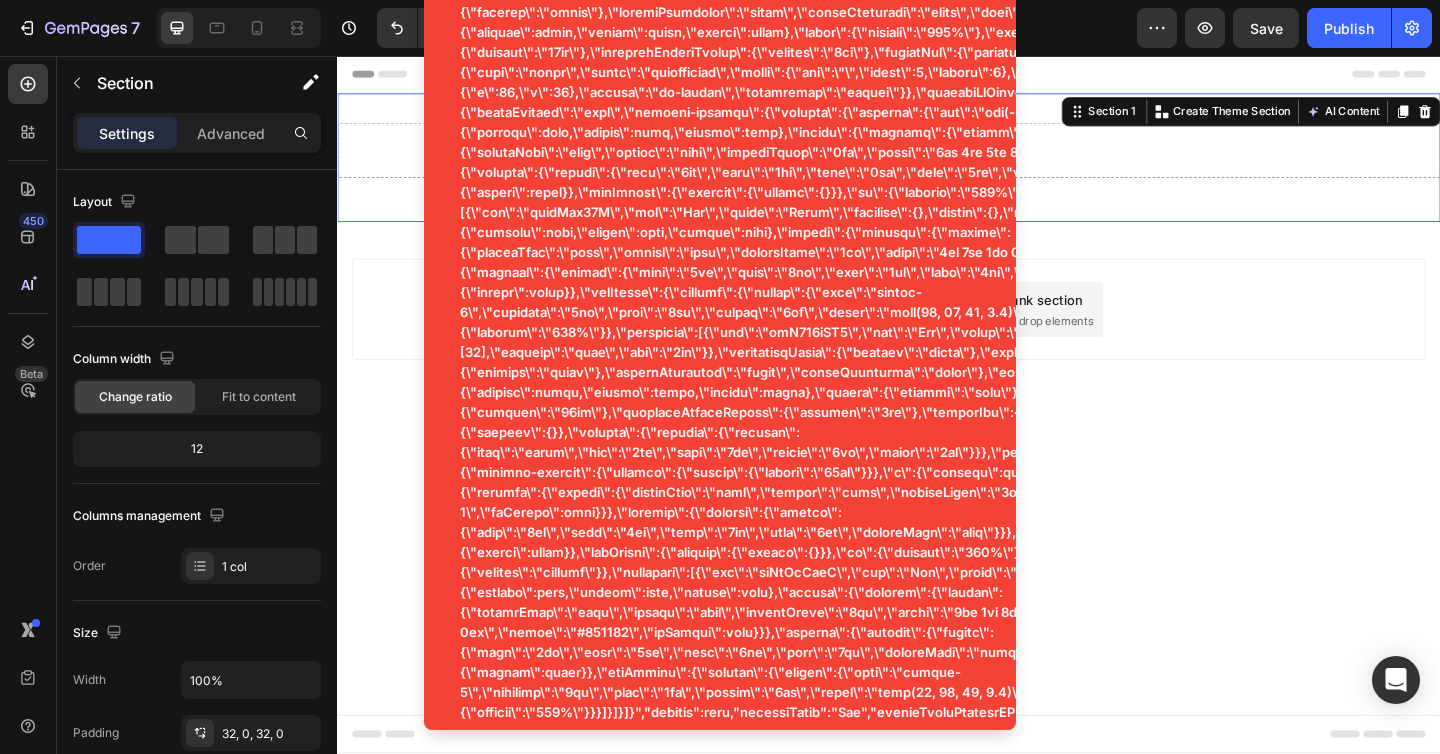 click on "Drop element here Row Section 1   You can create reusable sections Create Theme Section AI Content Write with GemAI What would you like to describe here? Tone and Voice Persuasive Product Getting products... Show more Generate" at bounding box center (937, 167) 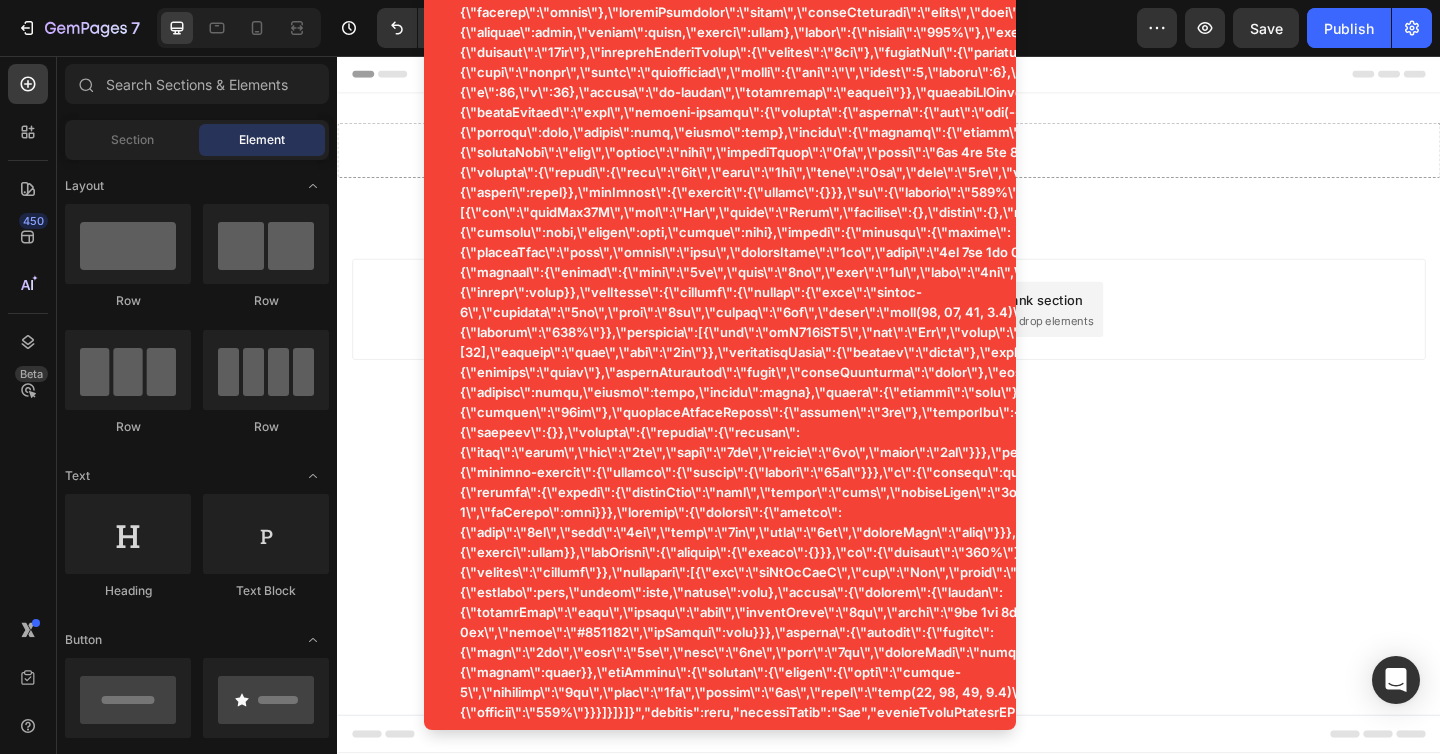 click on "Add section Choose templates inspired by CRO experts Generate layout from URL or image Add blank section then drag & drop elements" at bounding box center (937, 332) 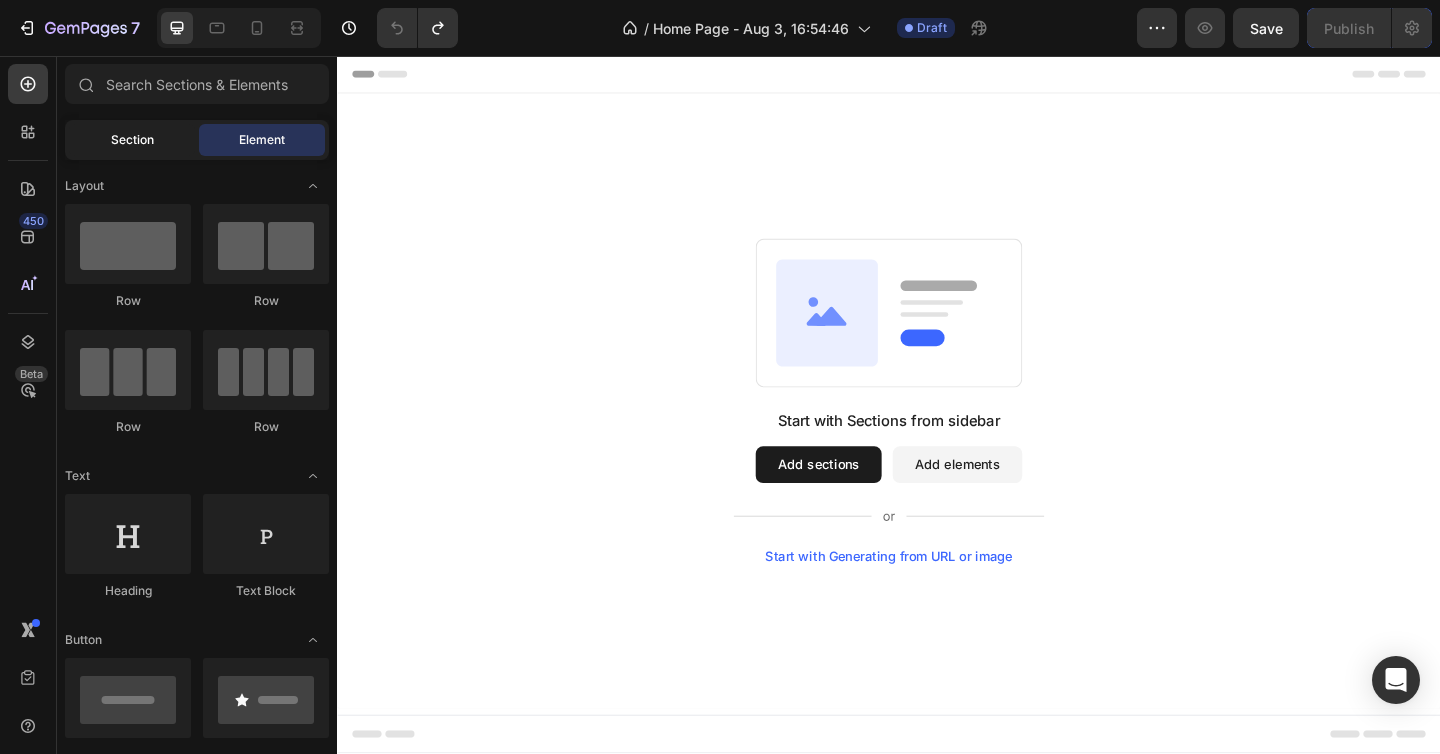 click on "Section" at bounding box center [132, 140] 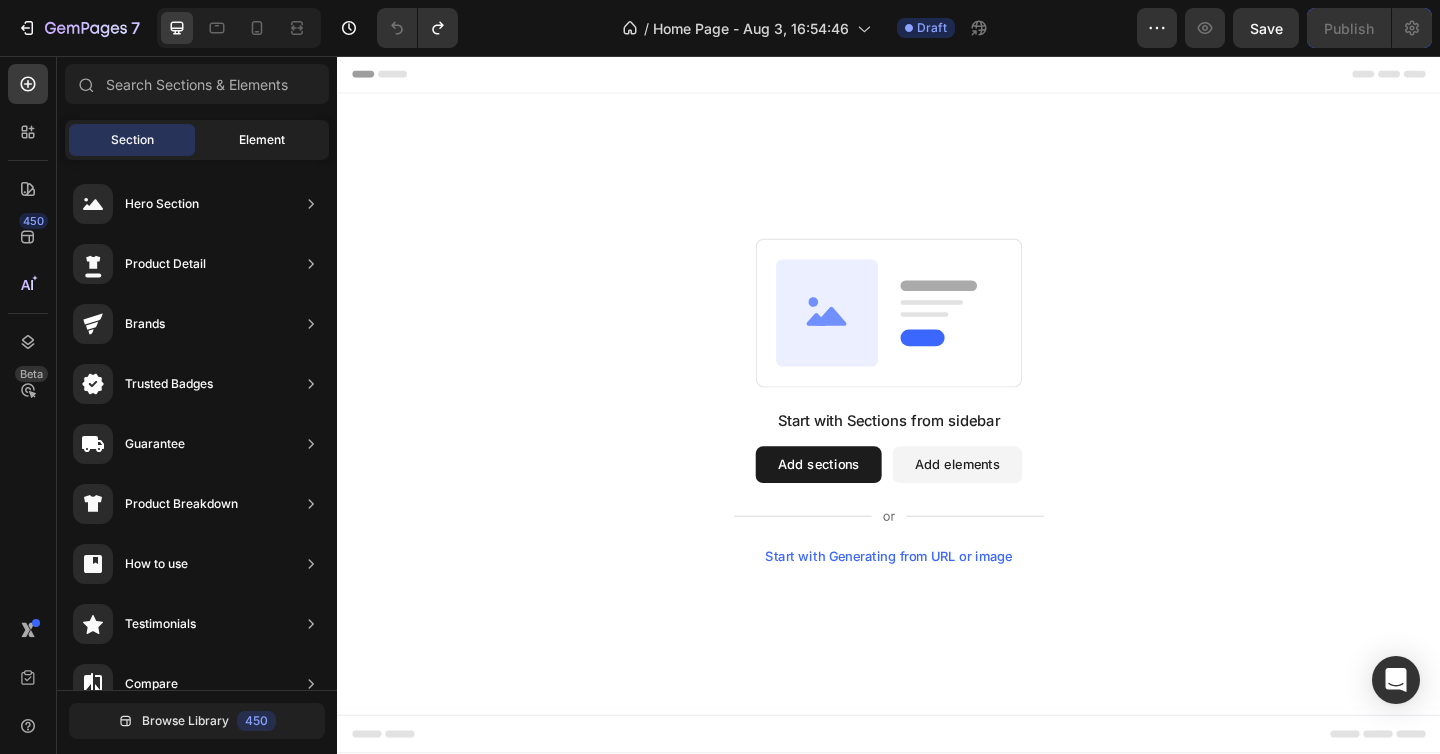 click on "Element" at bounding box center (262, 140) 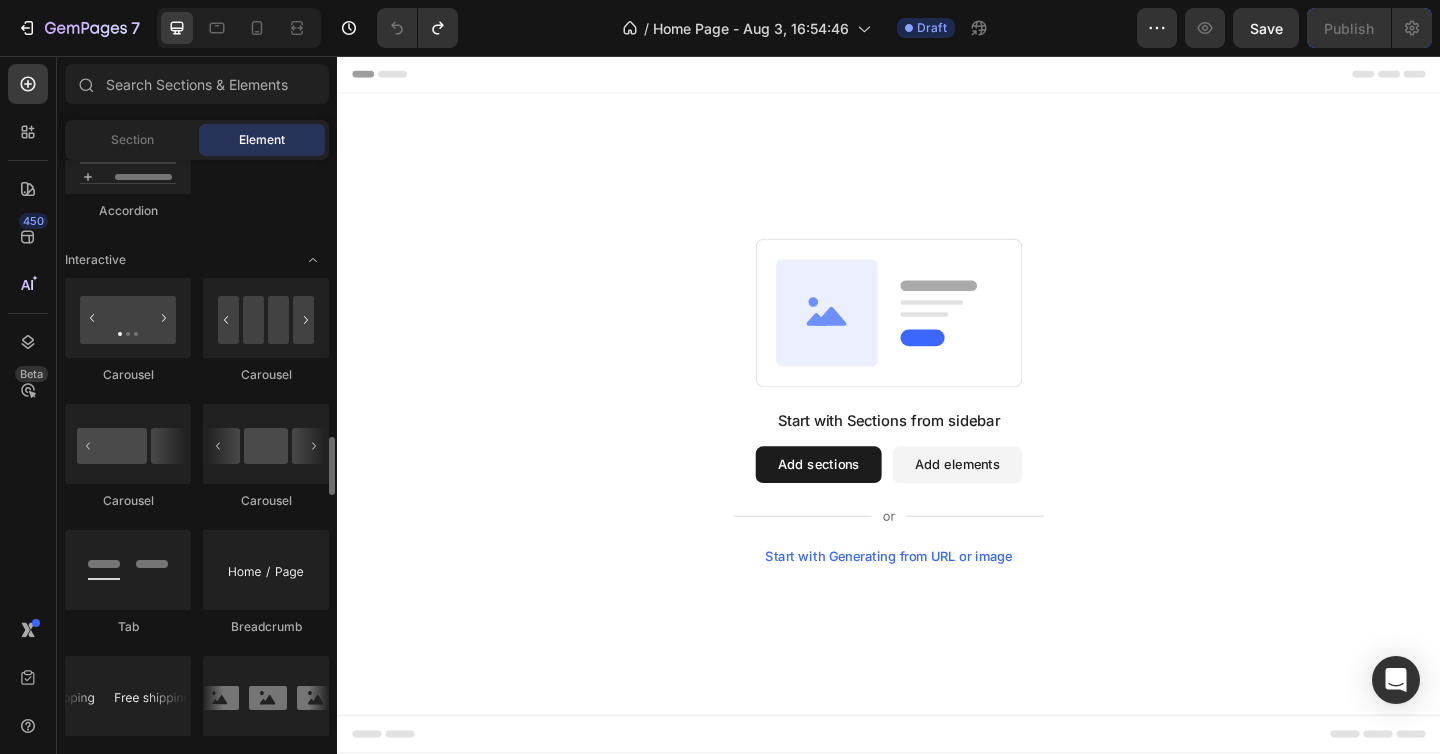 scroll, scrollTop: 2004, scrollLeft: 0, axis: vertical 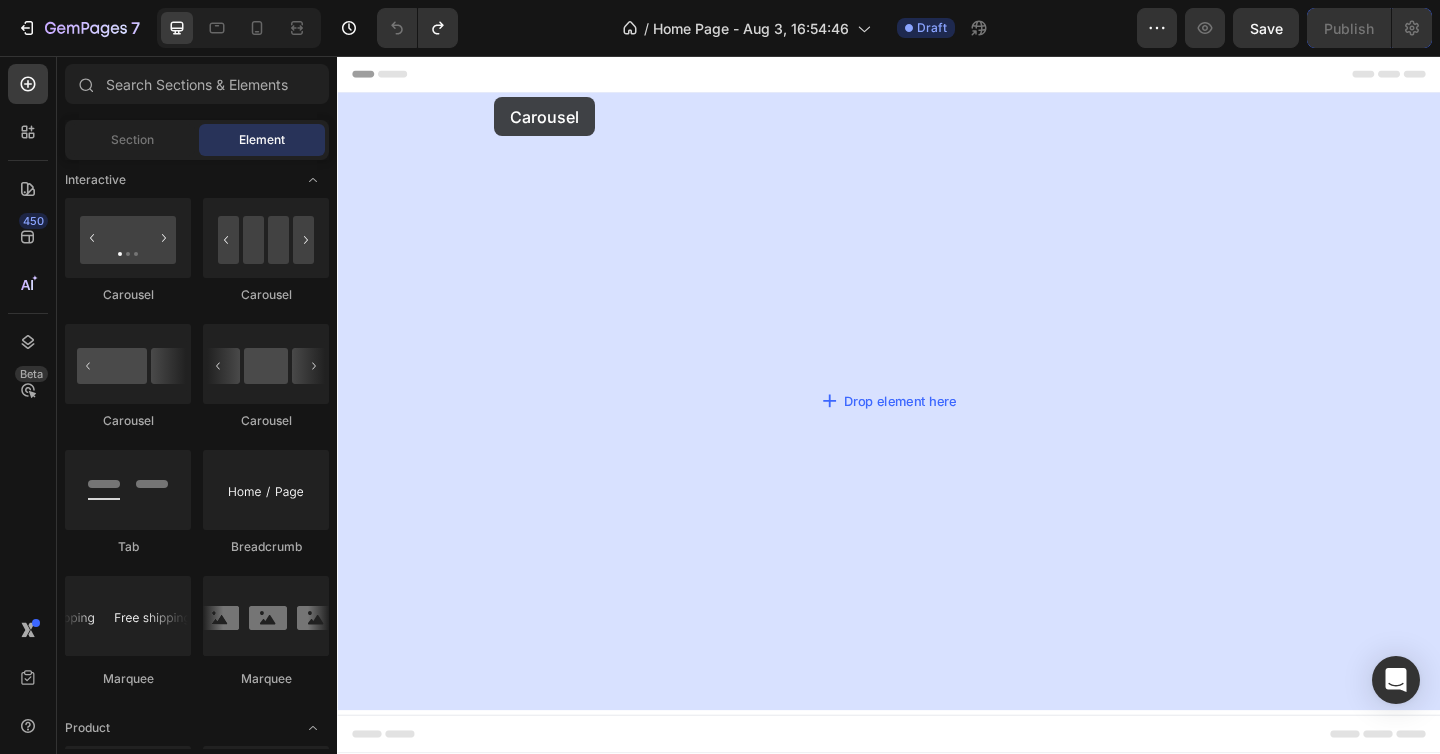 drag, startPoint x: 469, startPoint y: 311, endPoint x: 508, endPoint y: 107, distance: 207.69449 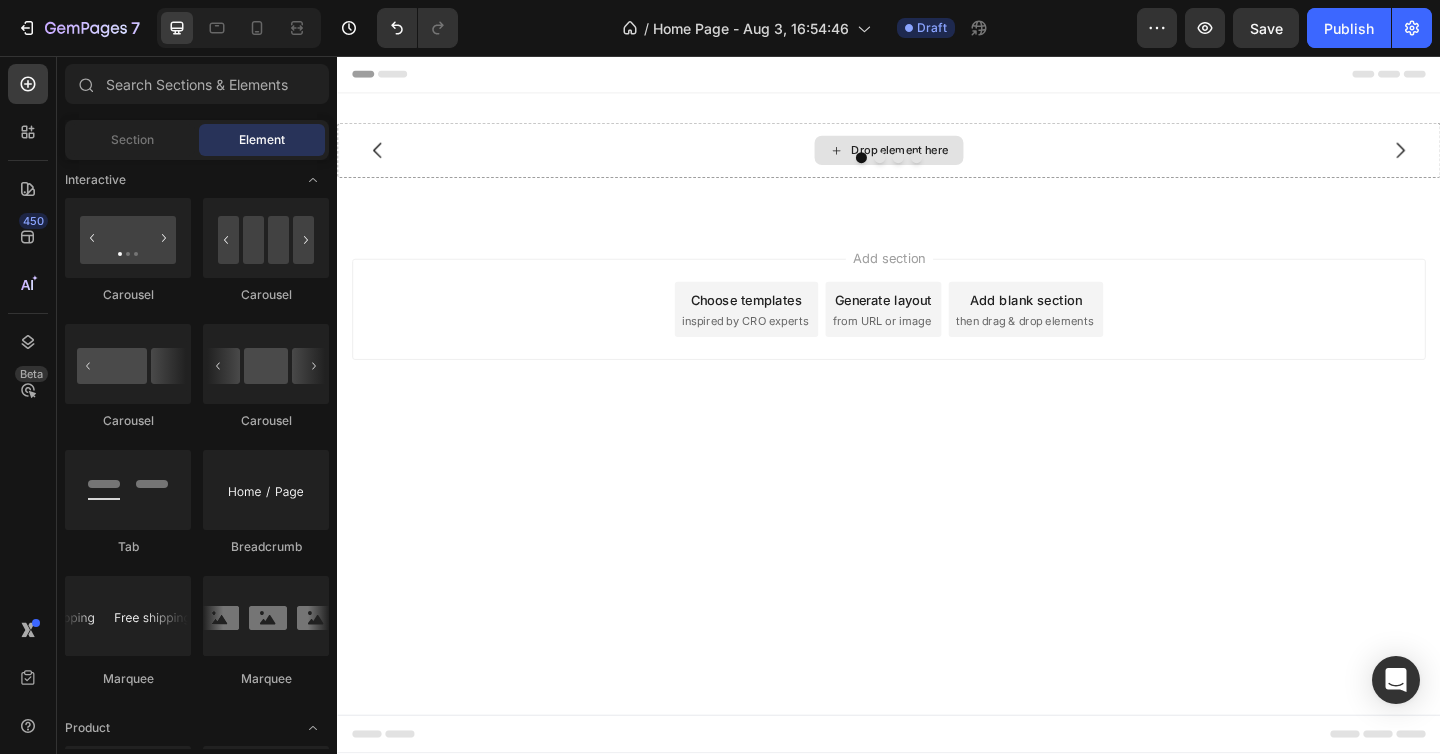click on "Drop element here" at bounding box center [937, 159] 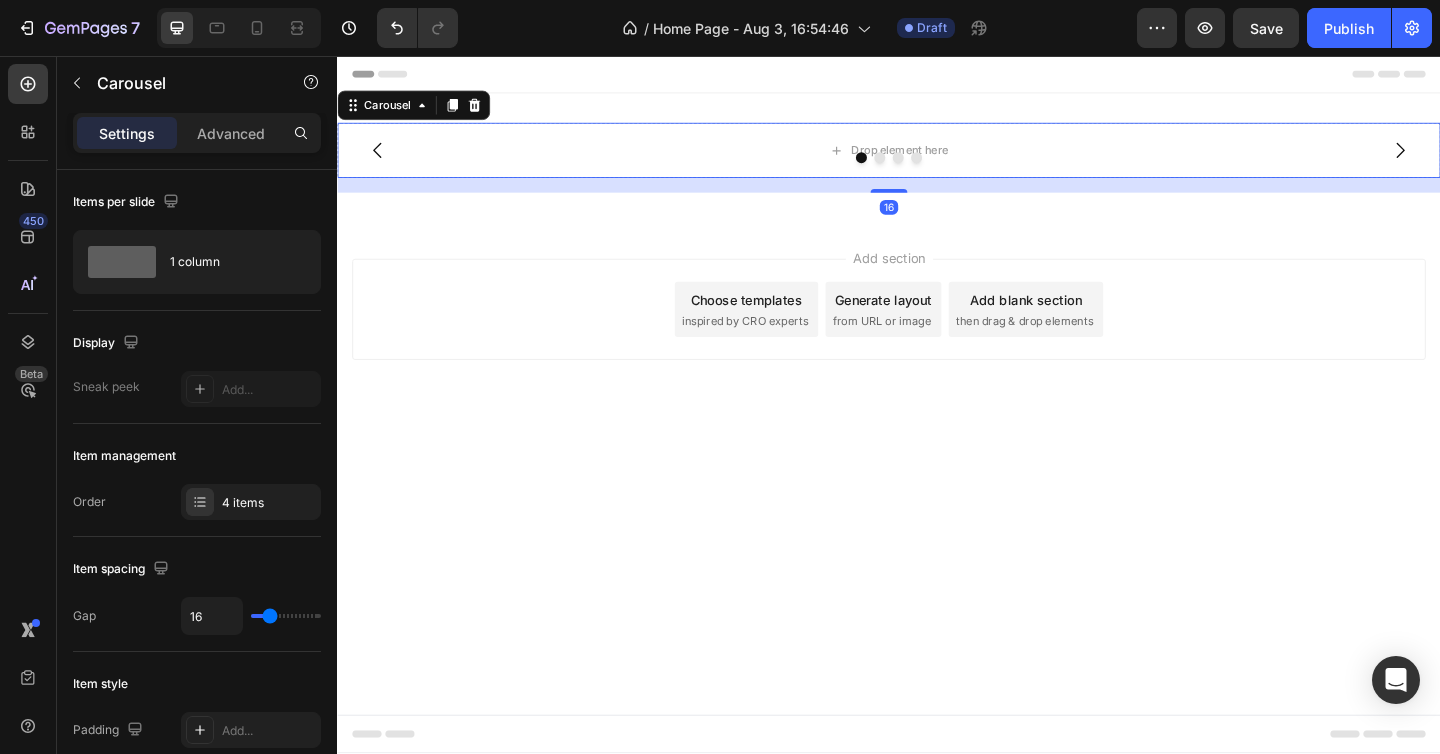 click at bounding box center [937, 167] 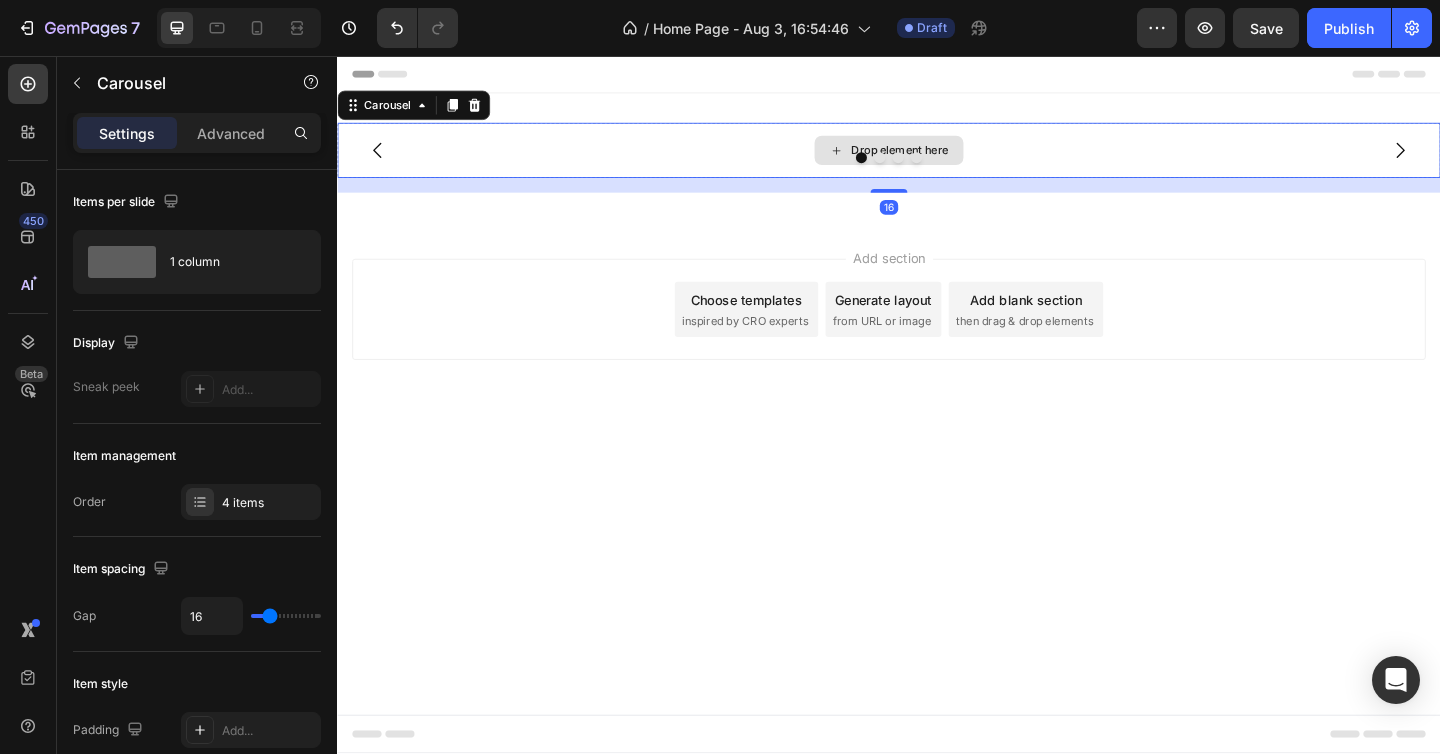 click on "Drop element here" at bounding box center (949, 159) 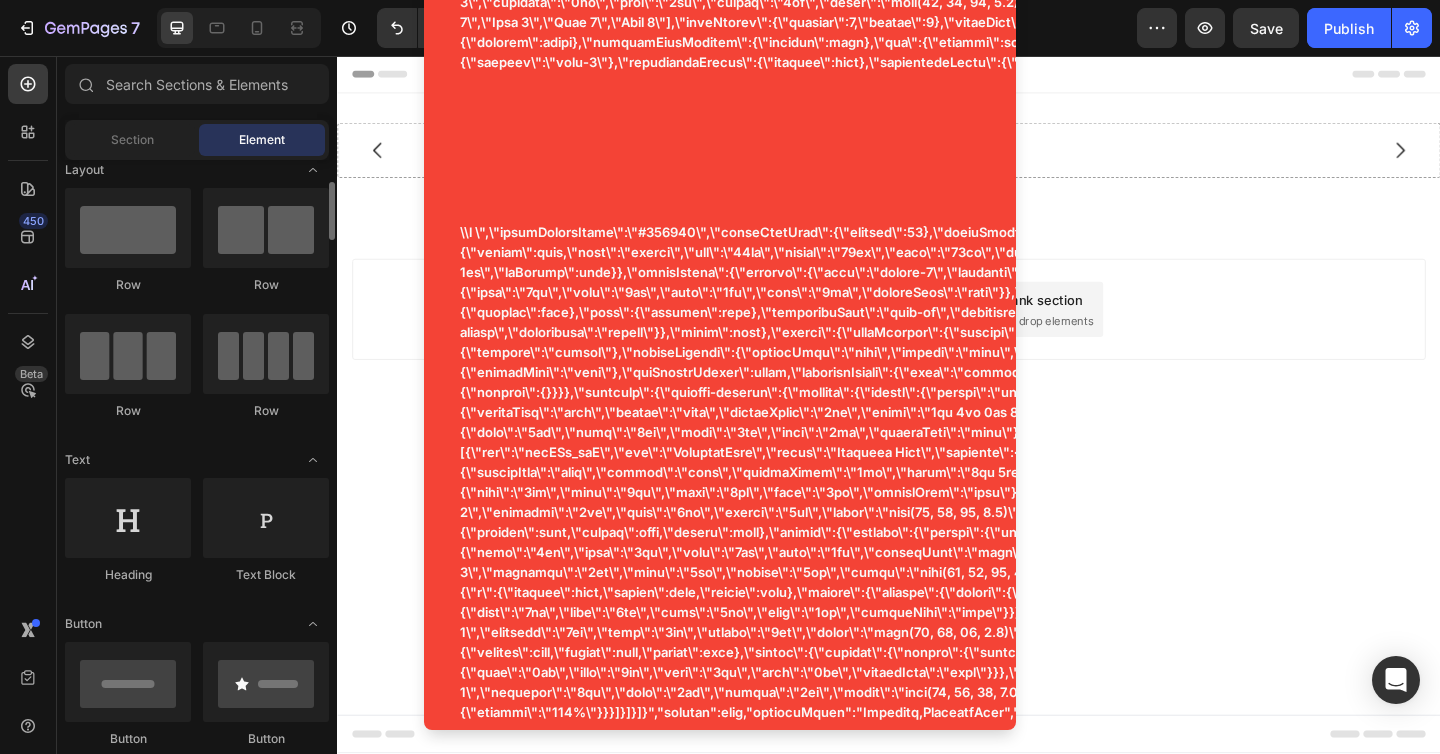 scroll, scrollTop: 0, scrollLeft: 0, axis: both 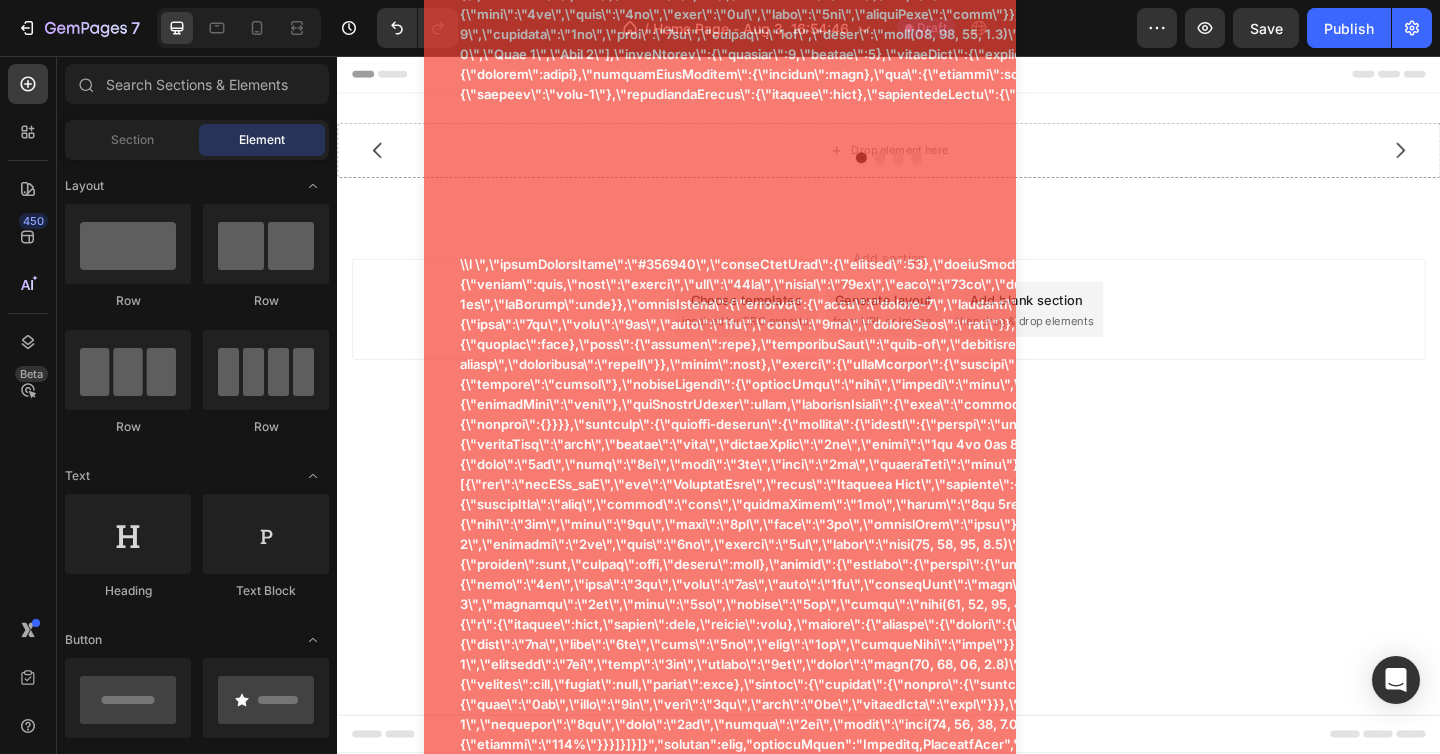 click on "Add section Choose templates inspired by CRO experts Generate layout from URL or image Add blank section then drag & drop elements" at bounding box center (937, 360) 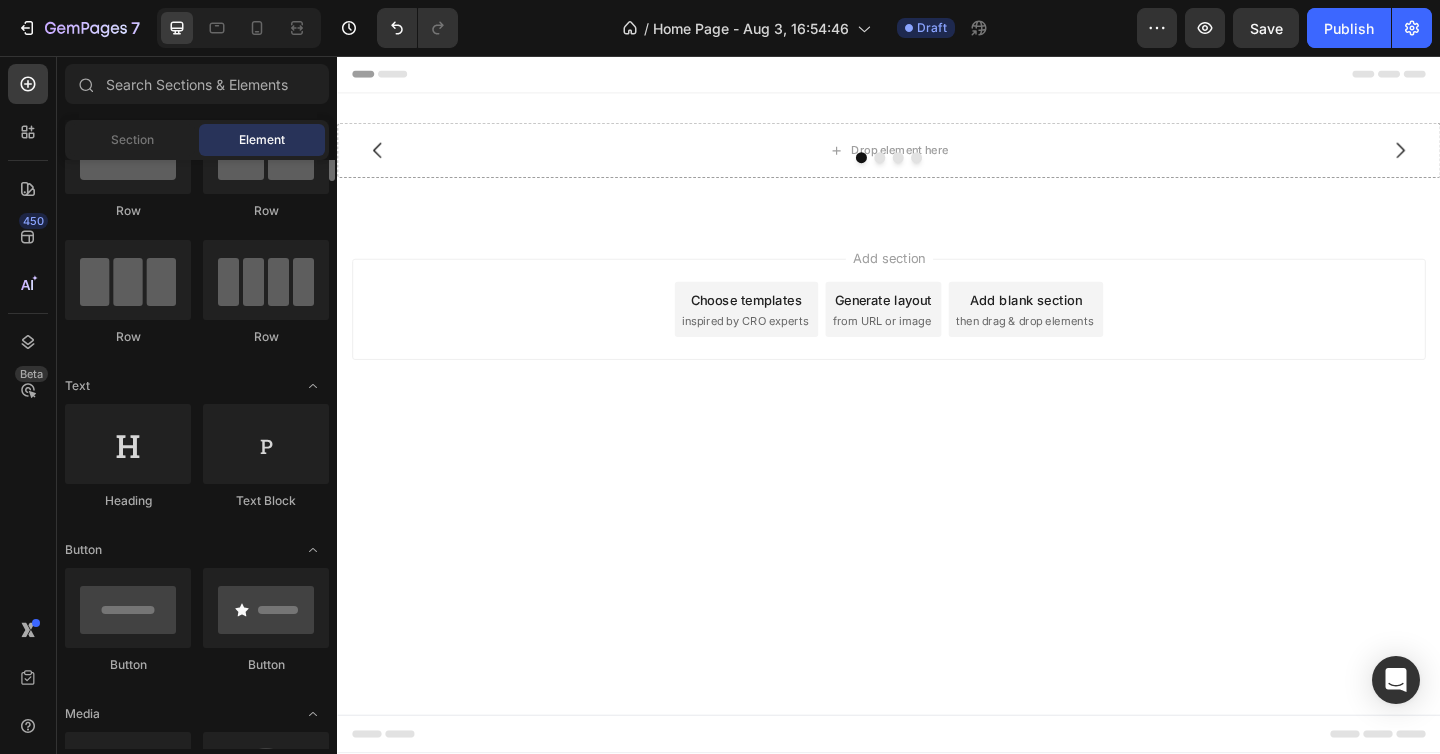 scroll, scrollTop: 114, scrollLeft: 0, axis: vertical 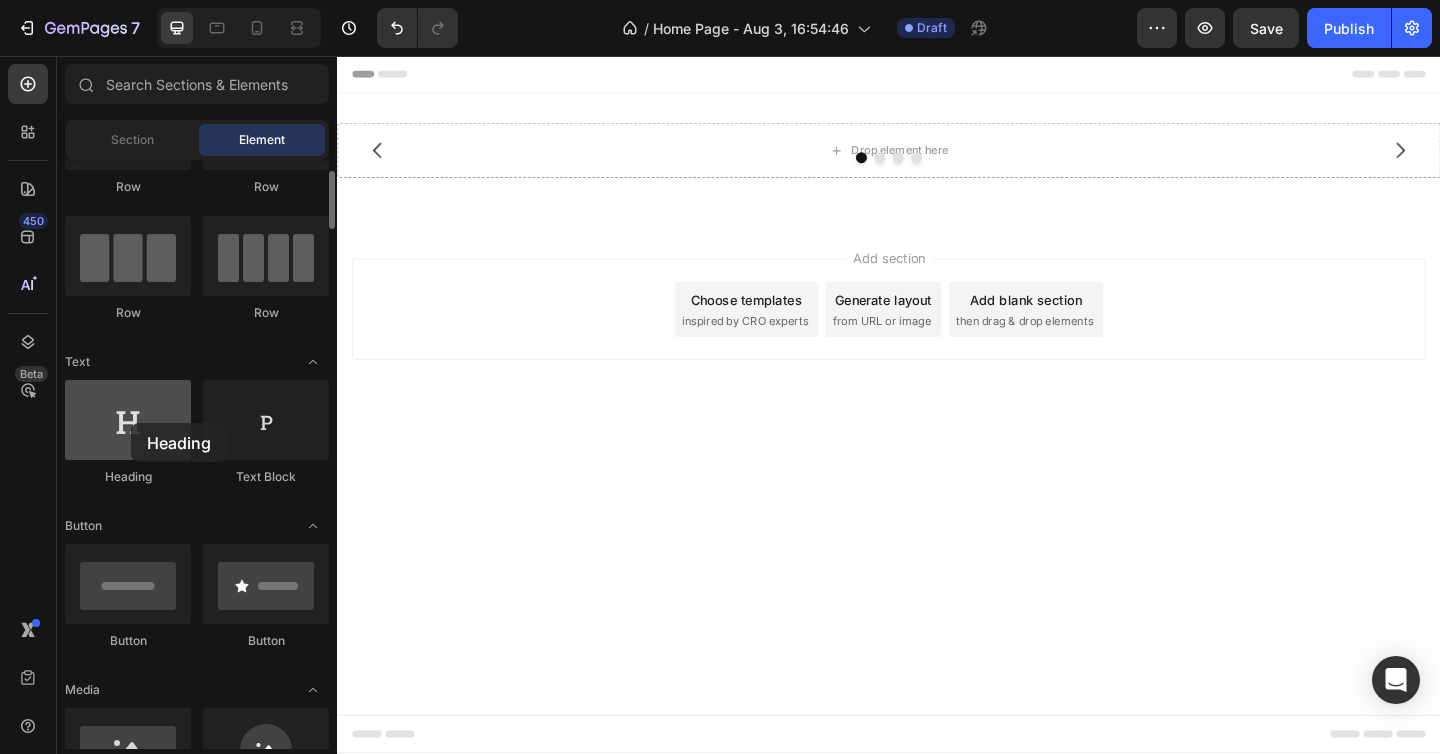 click at bounding box center (128, 420) 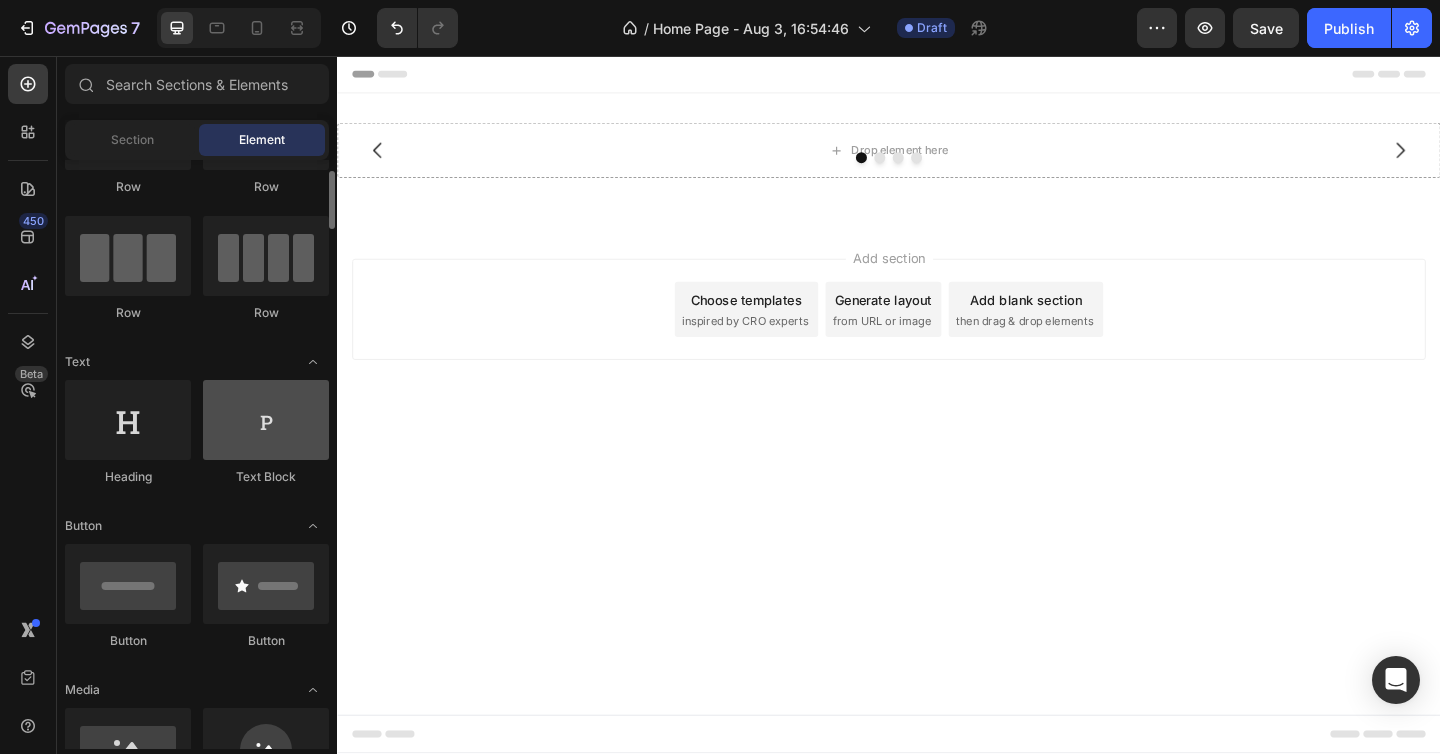 click at bounding box center [266, 420] 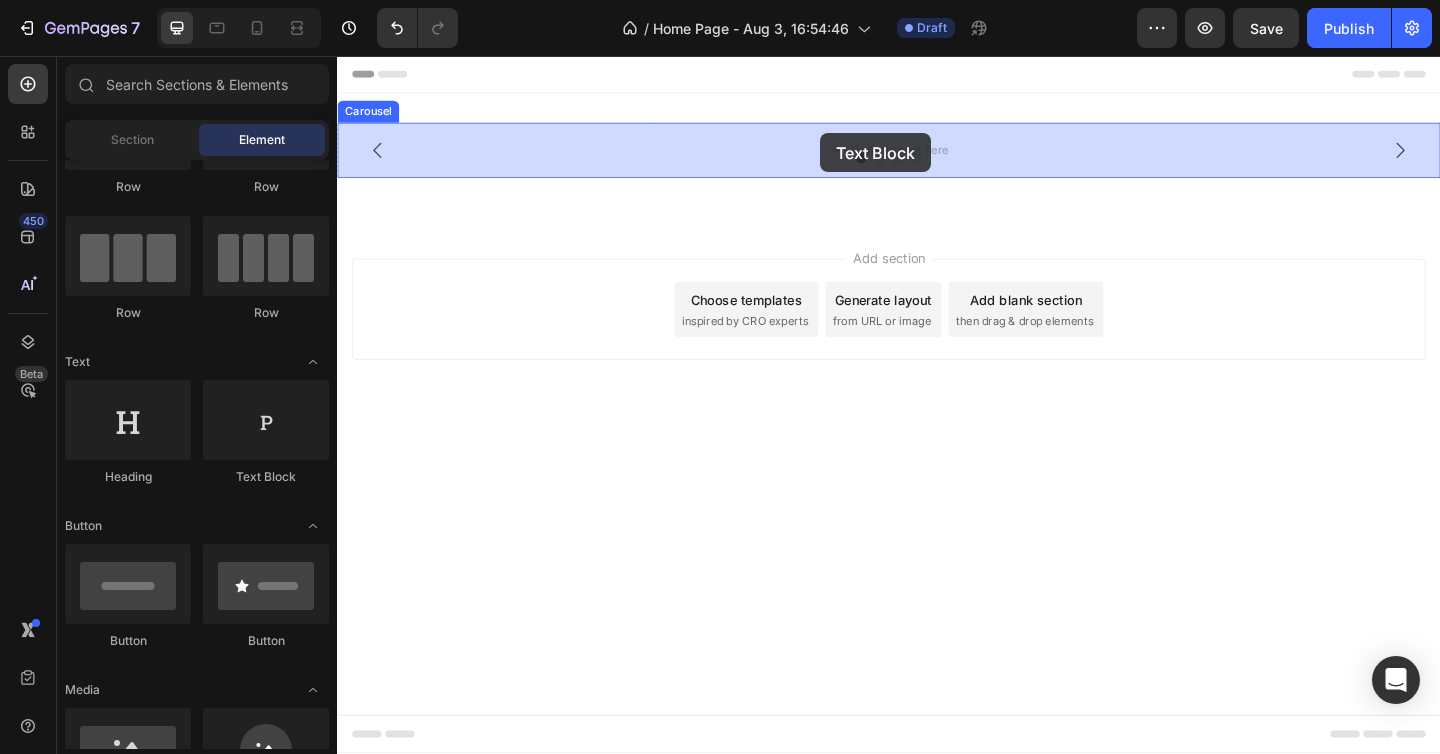drag, startPoint x: 606, startPoint y: 484, endPoint x: 857, endPoint y: 149, distance: 418.60004 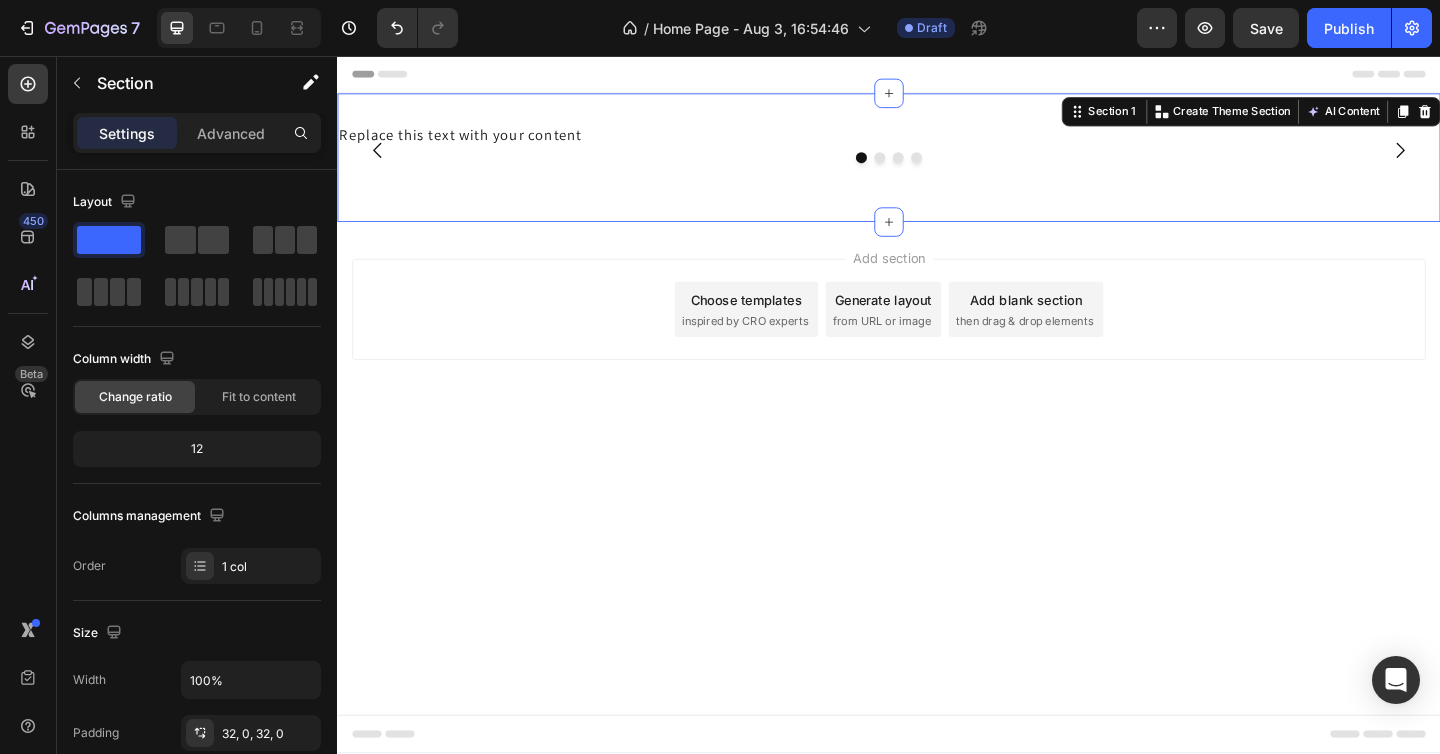 click on "Replace this text with your content Text Block
Drop element here
Drop element here
Drop element here
Carousel Section 1   You can create reusable sections Create Theme Section AI Content Write with GemAI What would you like to describe here? Tone and Voice Persuasive Product Hans-Free Set Show more Generate" at bounding box center (937, 167) 